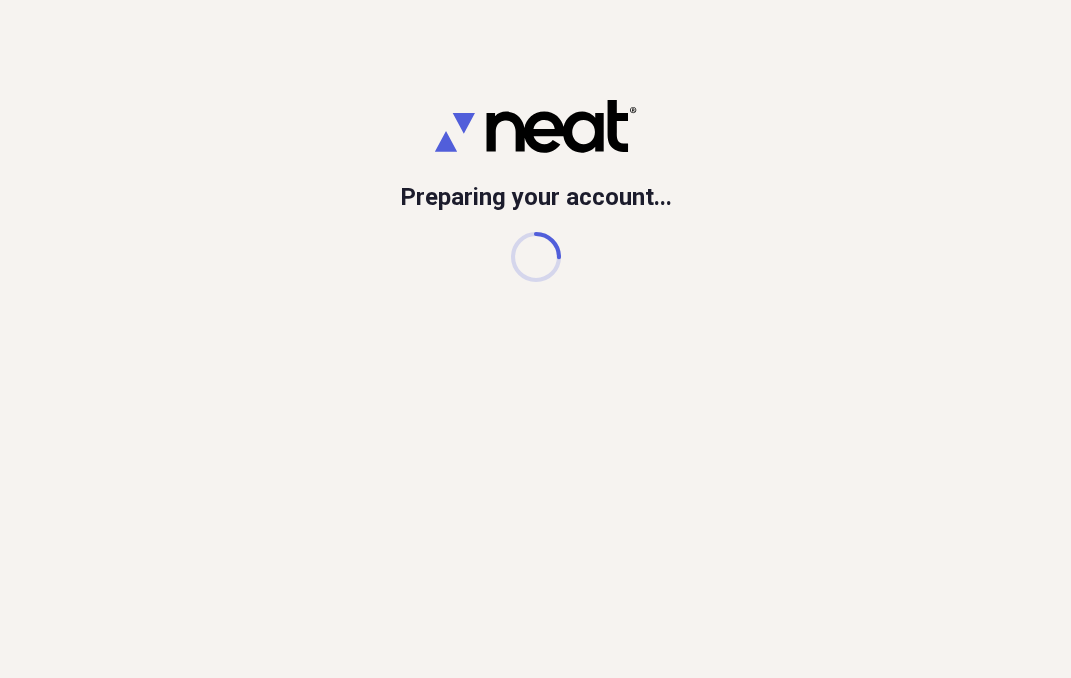 scroll, scrollTop: 0, scrollLeft: 0, axis: both 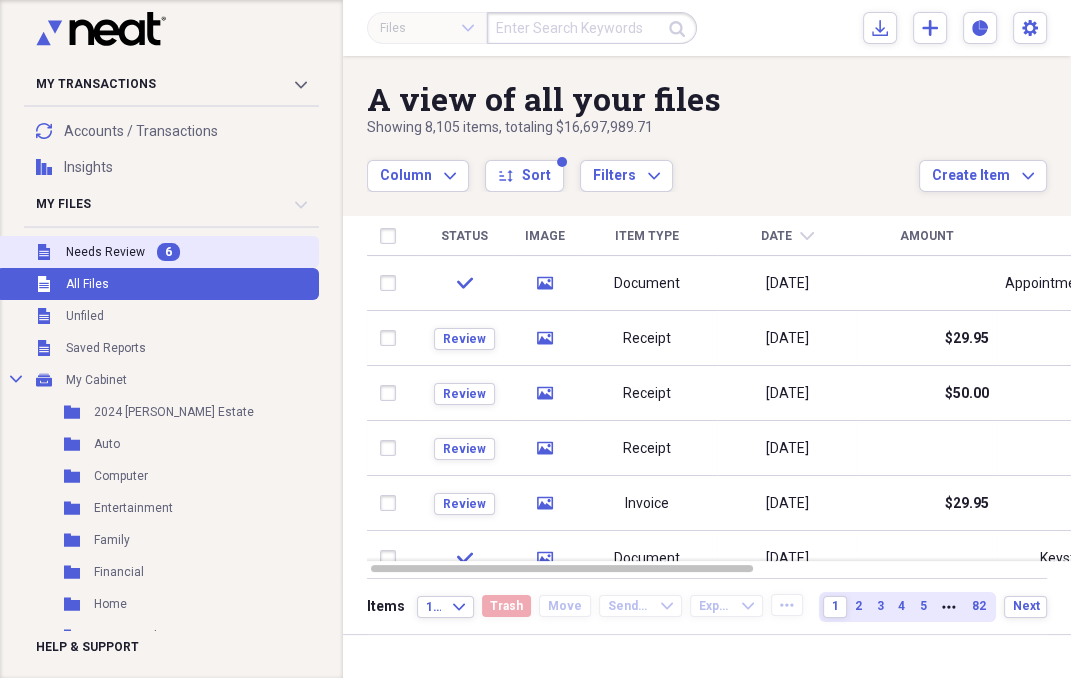 click on "Needs Review" at bounding box center [105, 252] 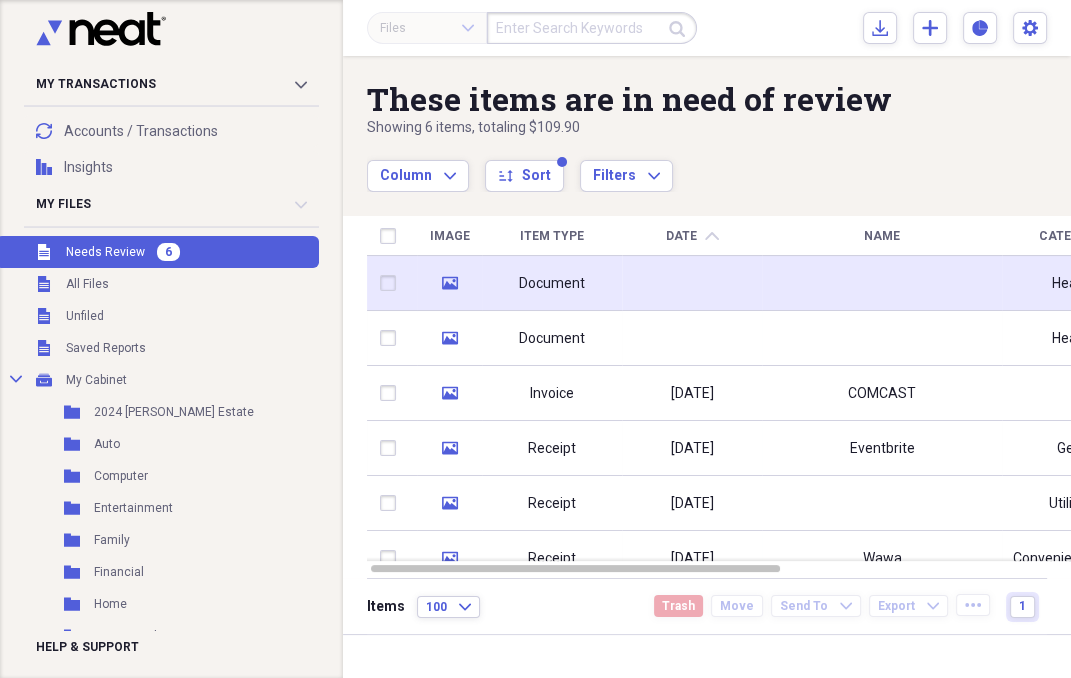 click at bounding box center [692, 283] 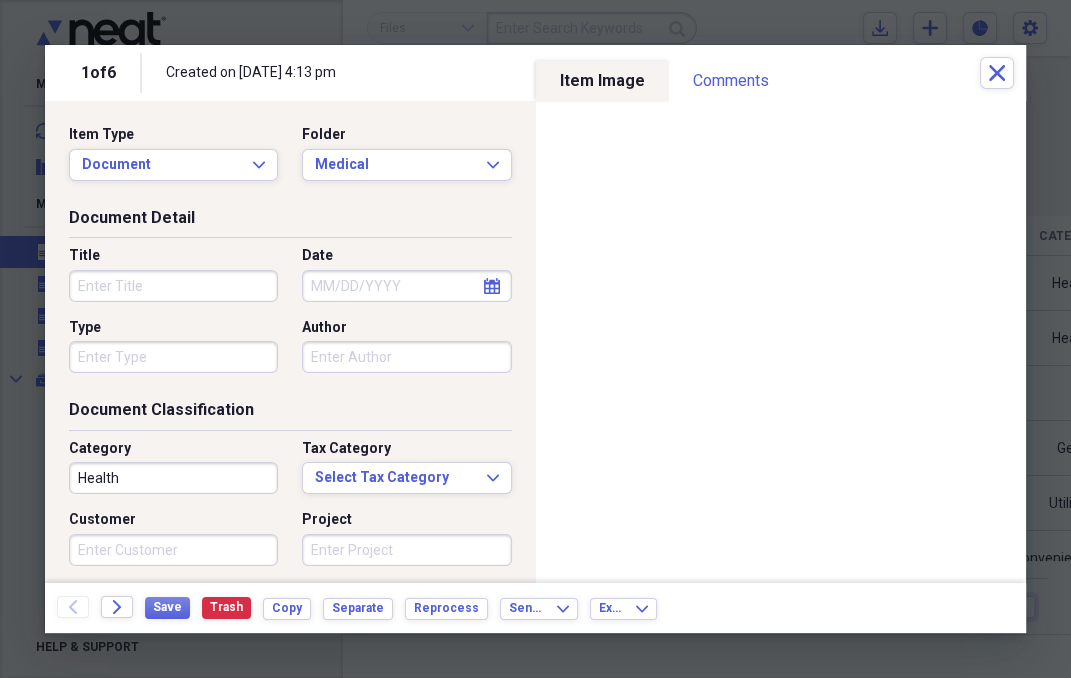 click on "Title" at bounding box center [173, 286] 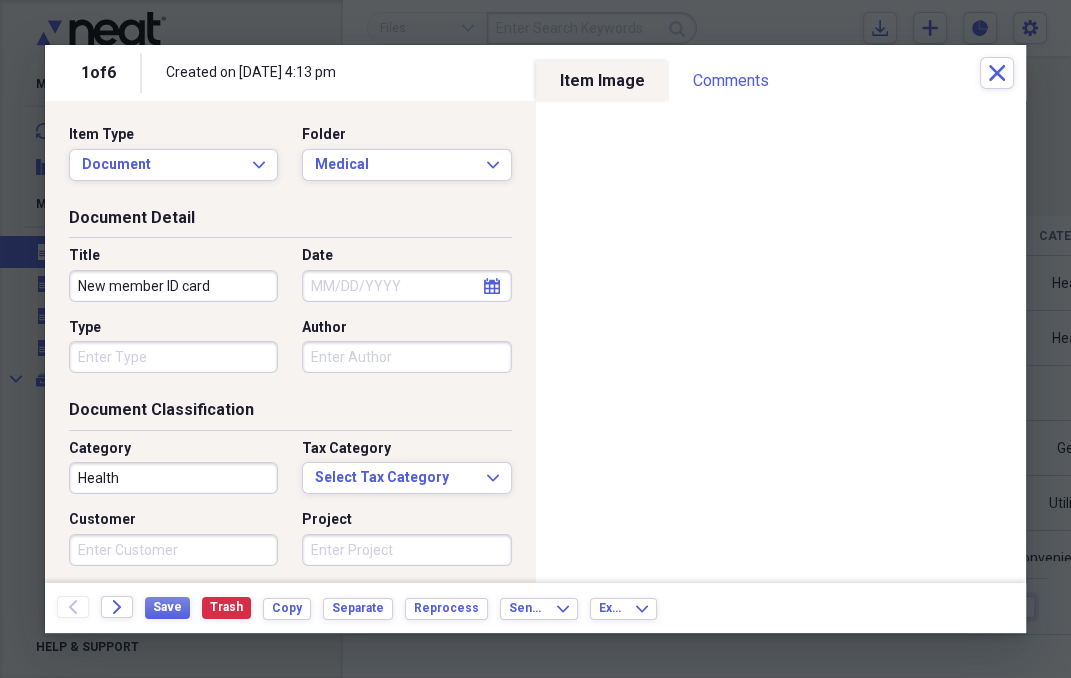 type on "New member ID card" 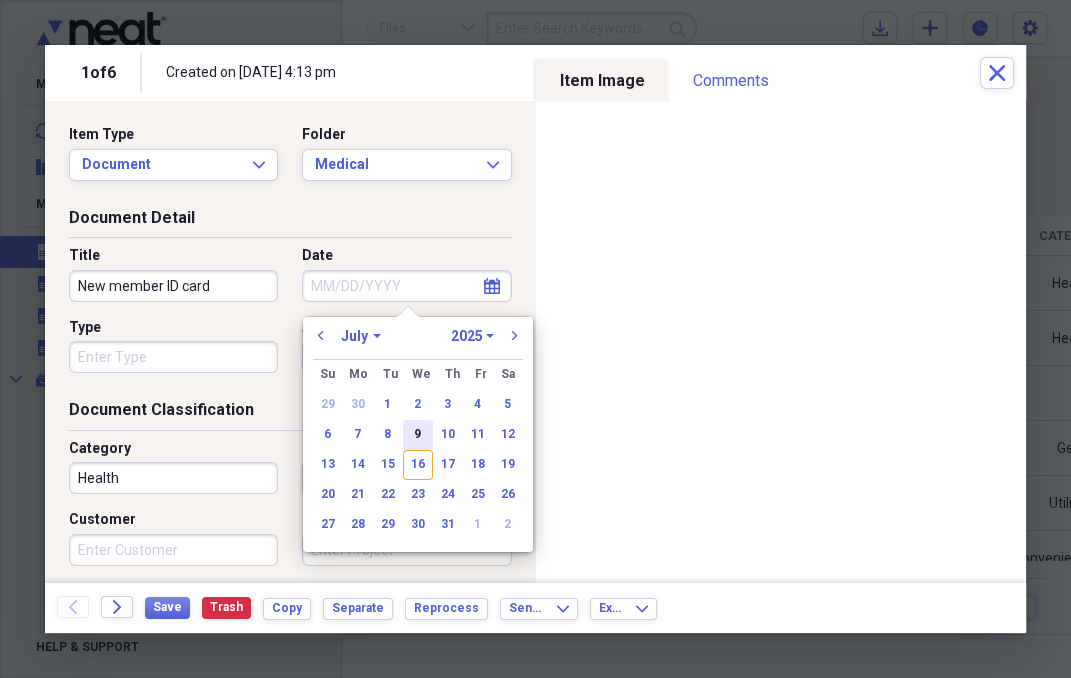 click on "9" at bounding box center [418, 435] 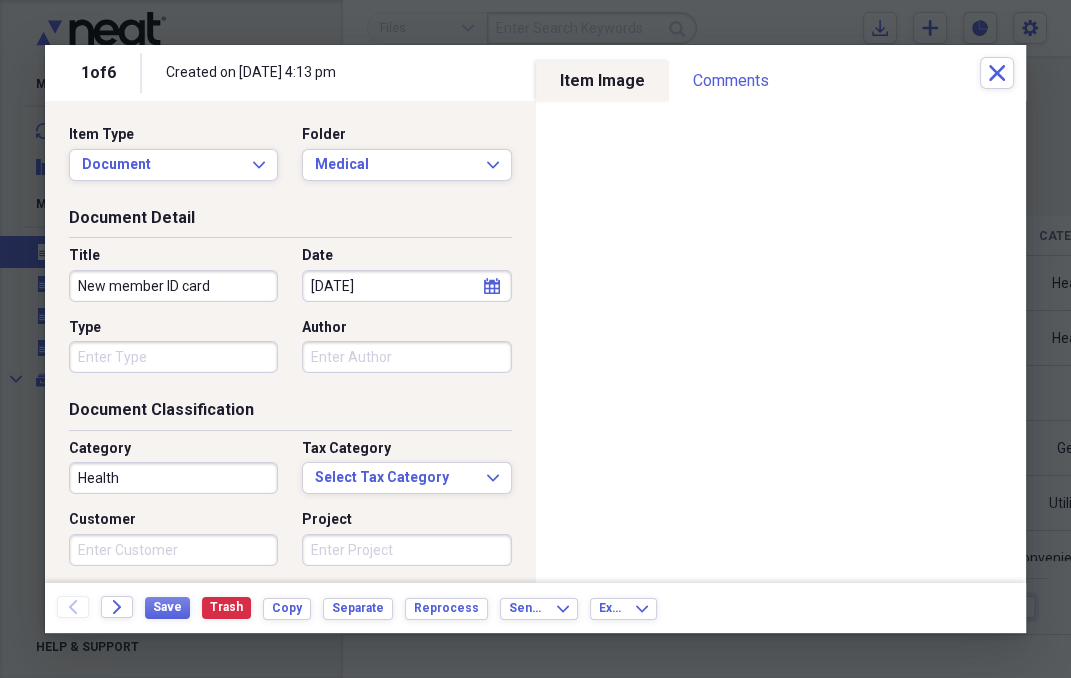 click on "Type" at bounding box center (173, 357) 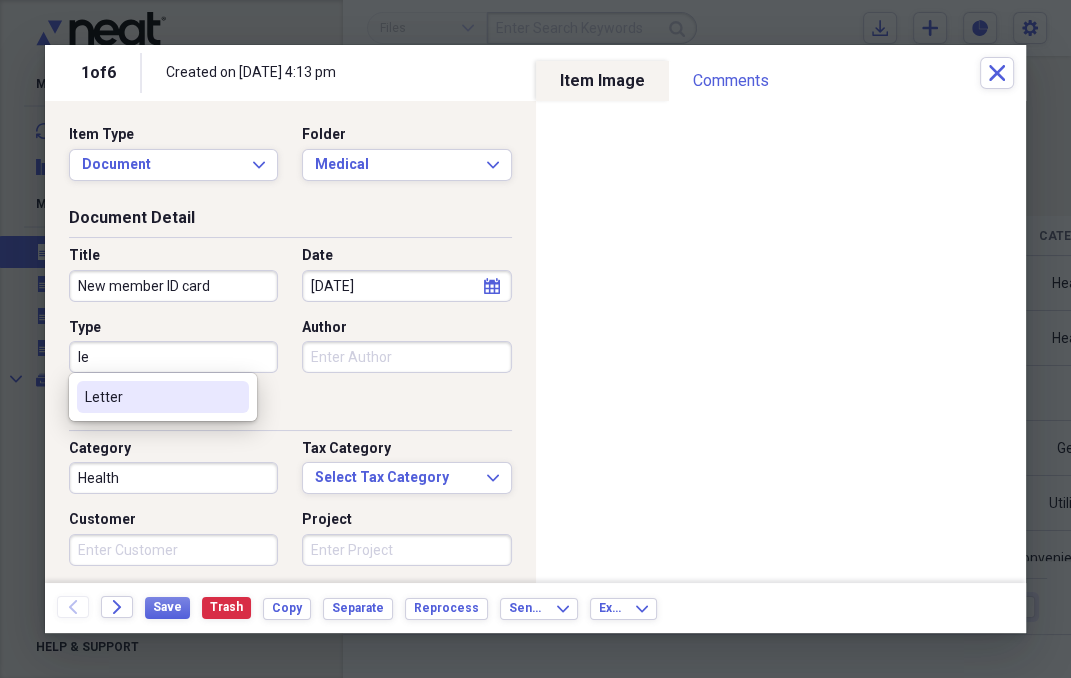 click on "Letter" at bounding box center [151, 397] 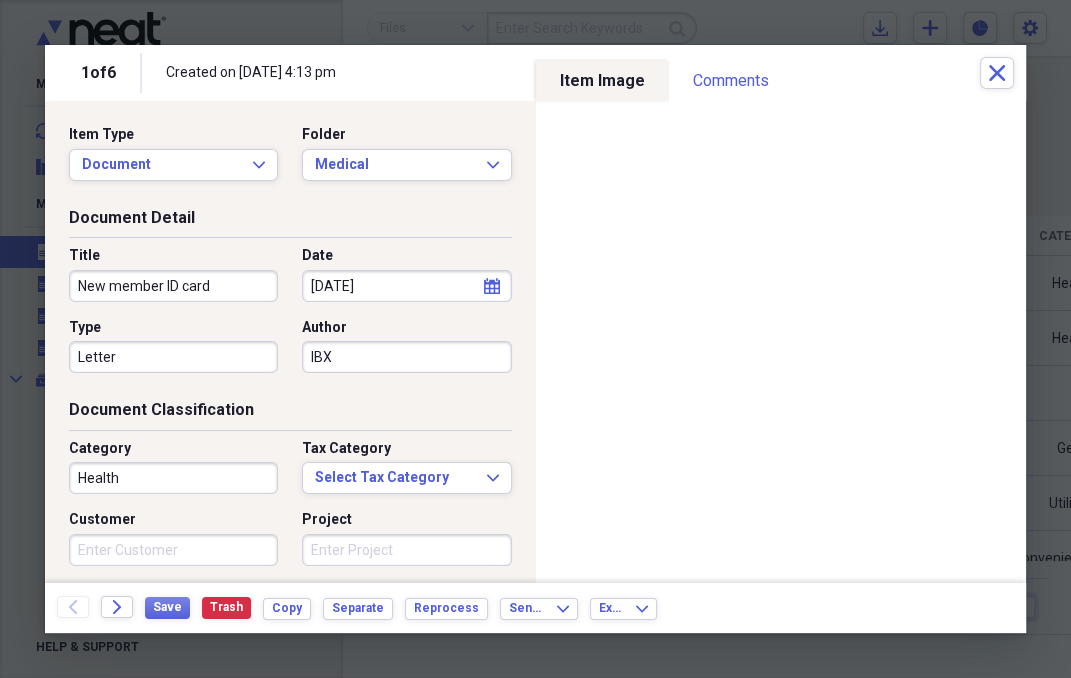 type on "IBX" 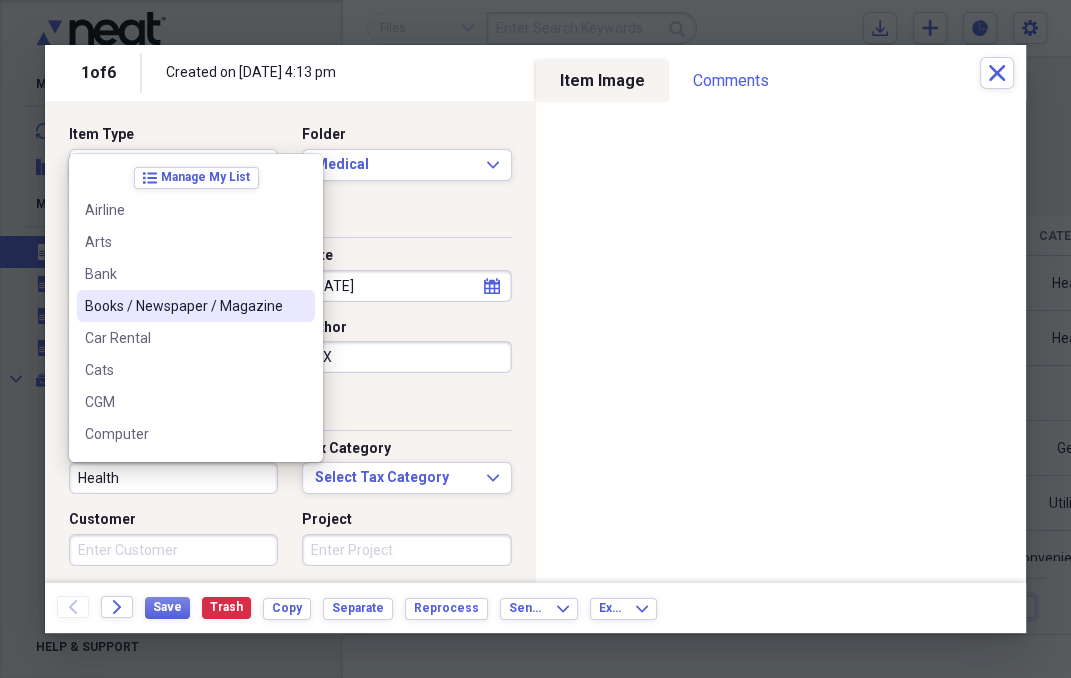 scroll, scrollTop: 767, scrollLeft: 0, axis: vertical 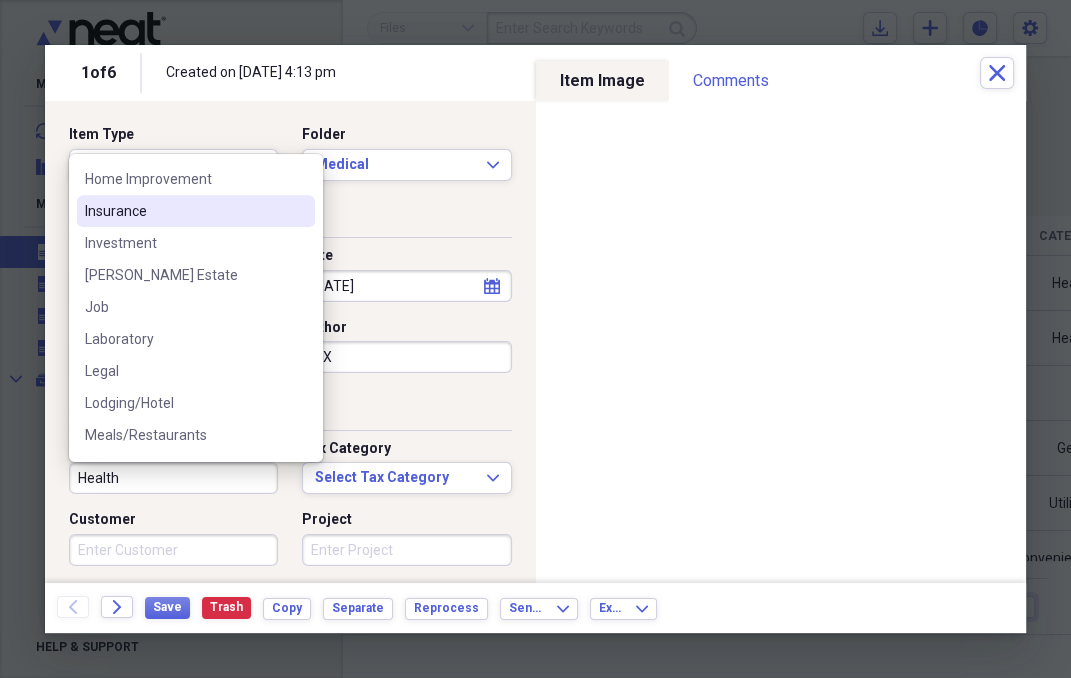 click on "Insurance" at bounding box center [184, 211] 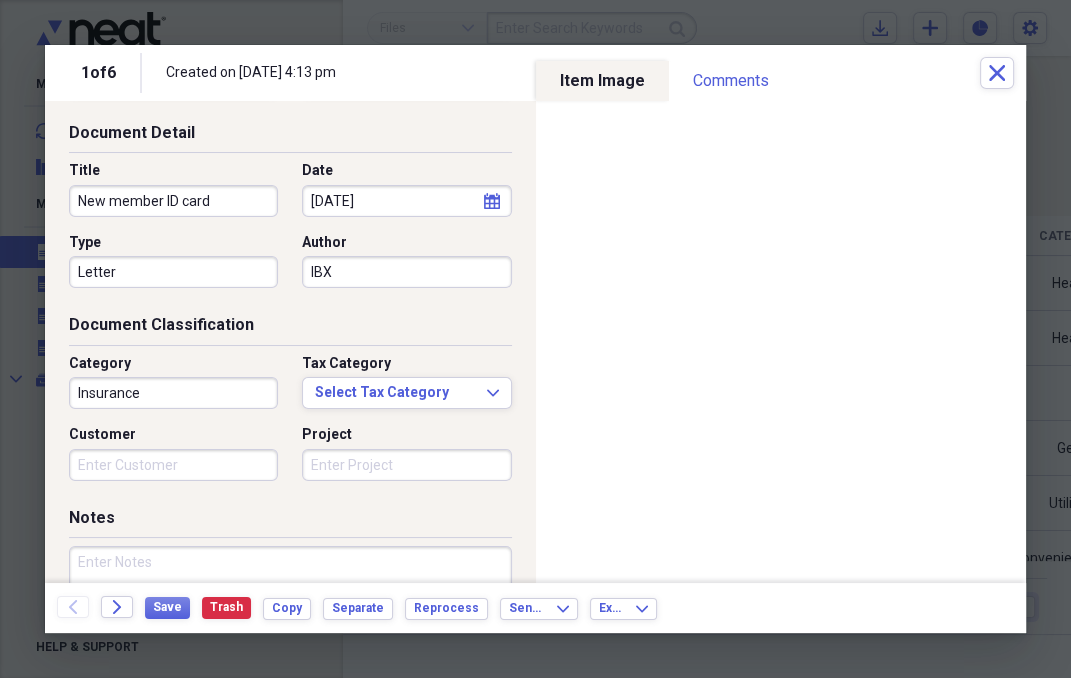 scroll, scrollTop: 153, scrollLeft: 0, axis: vertical 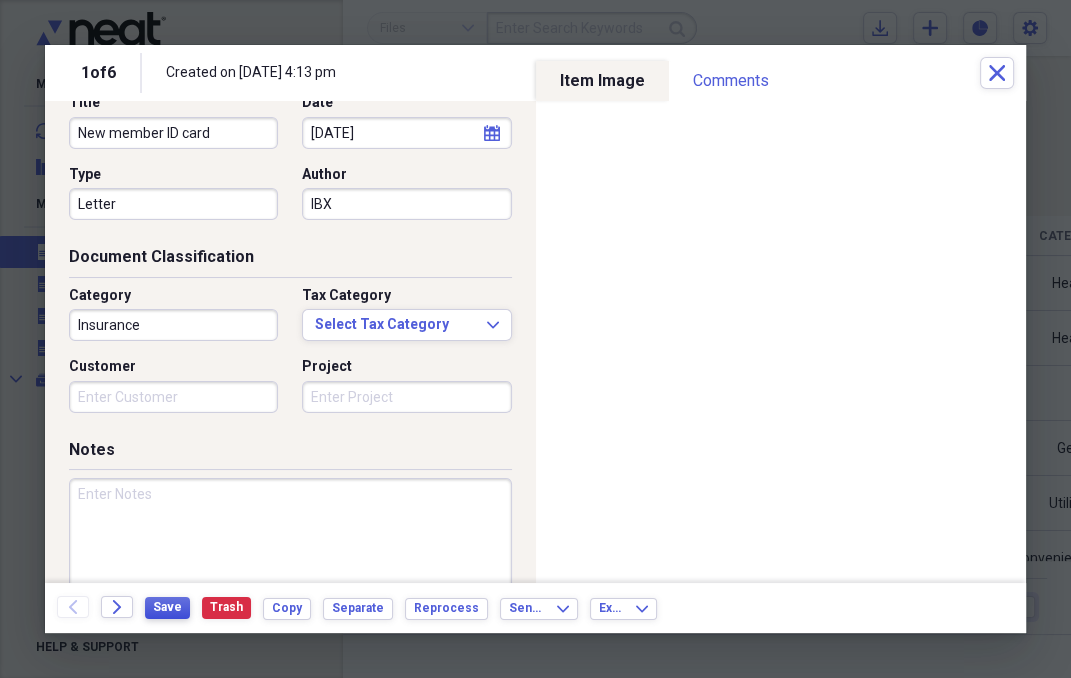 click on "Save" at bounding box center [167, 607] 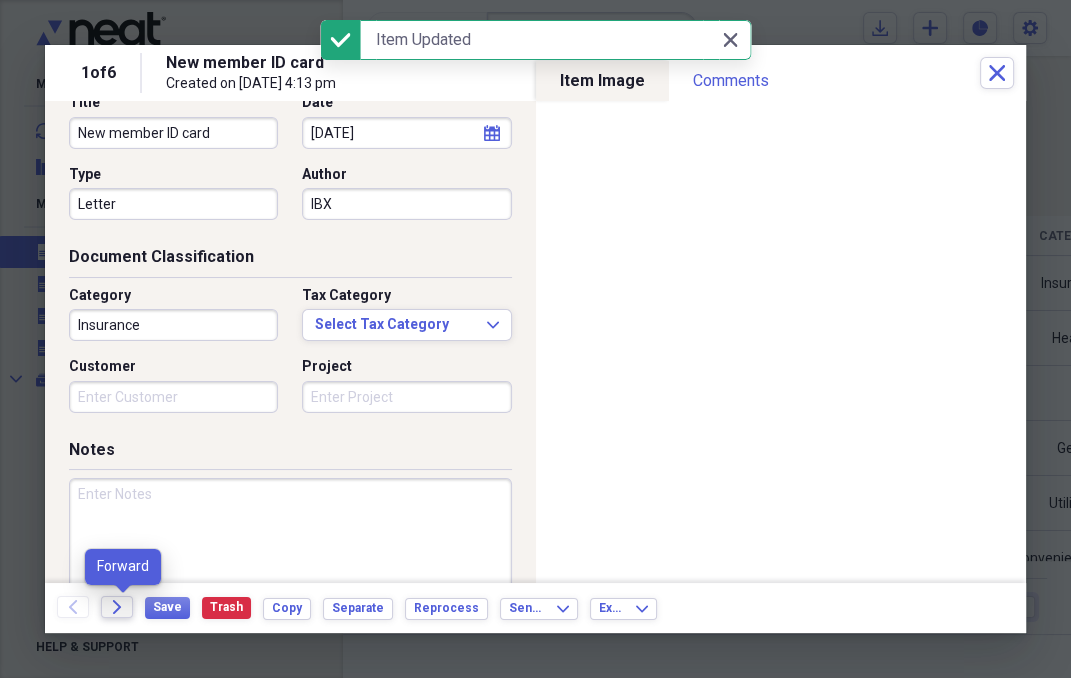 click on "Forward" 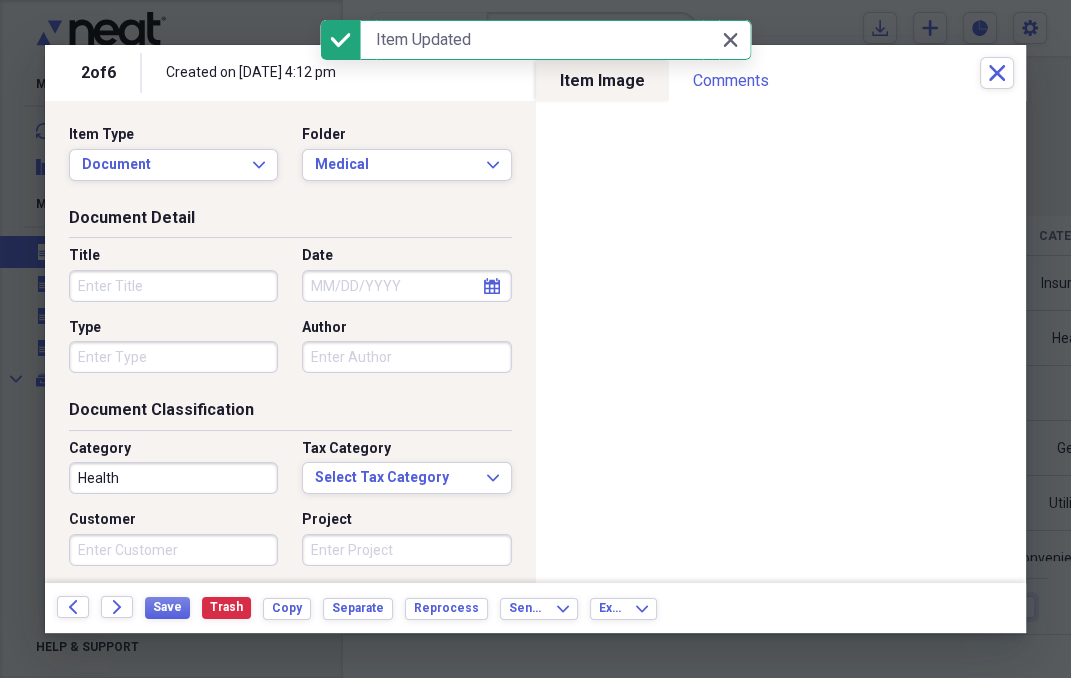 click on "Title" at bounding box center (173, 286) 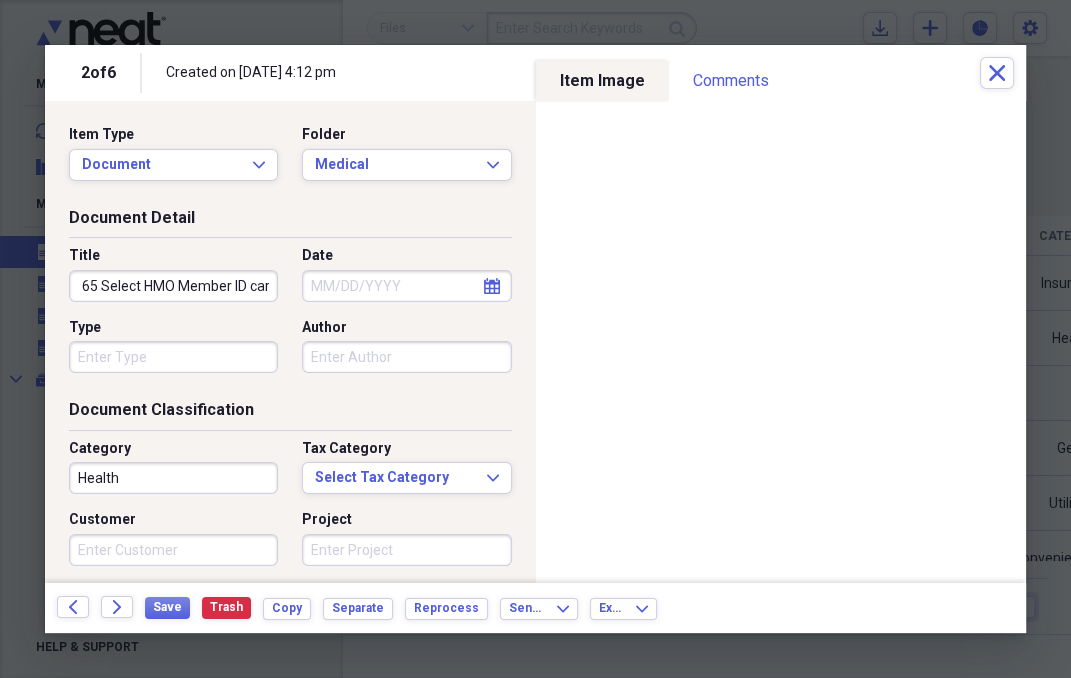 scroll, scrollTop: 0, scrollLeft: 65, axis: horizontal 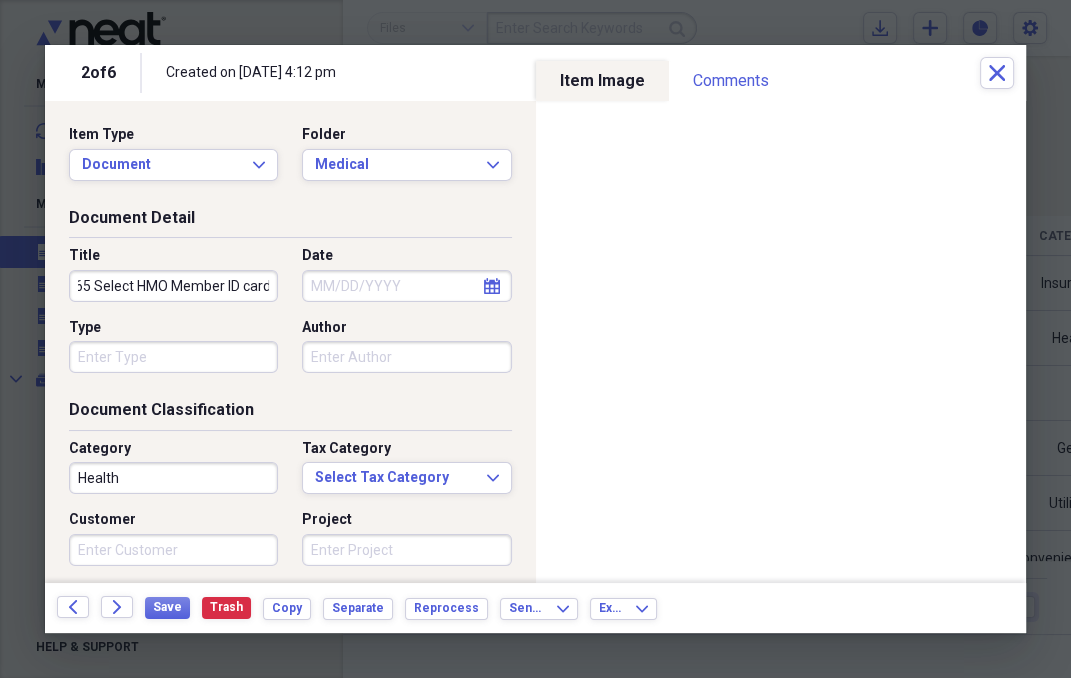 type on "Keystone 65 Select HMO Member ID card" 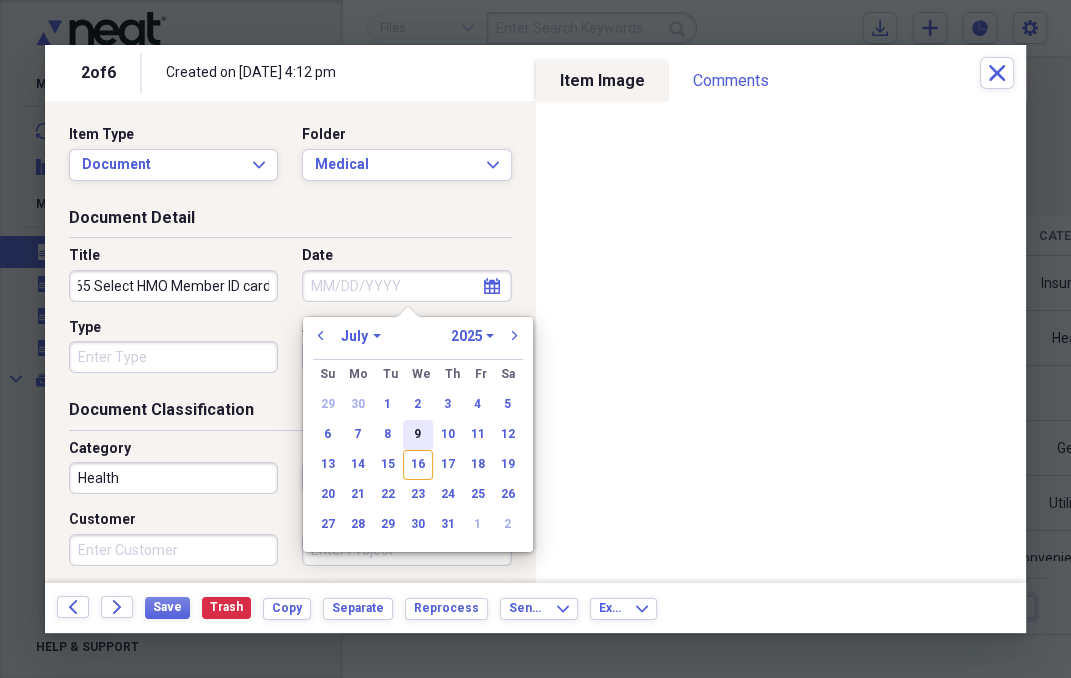 click on "9" at bounding box center (418, 435) 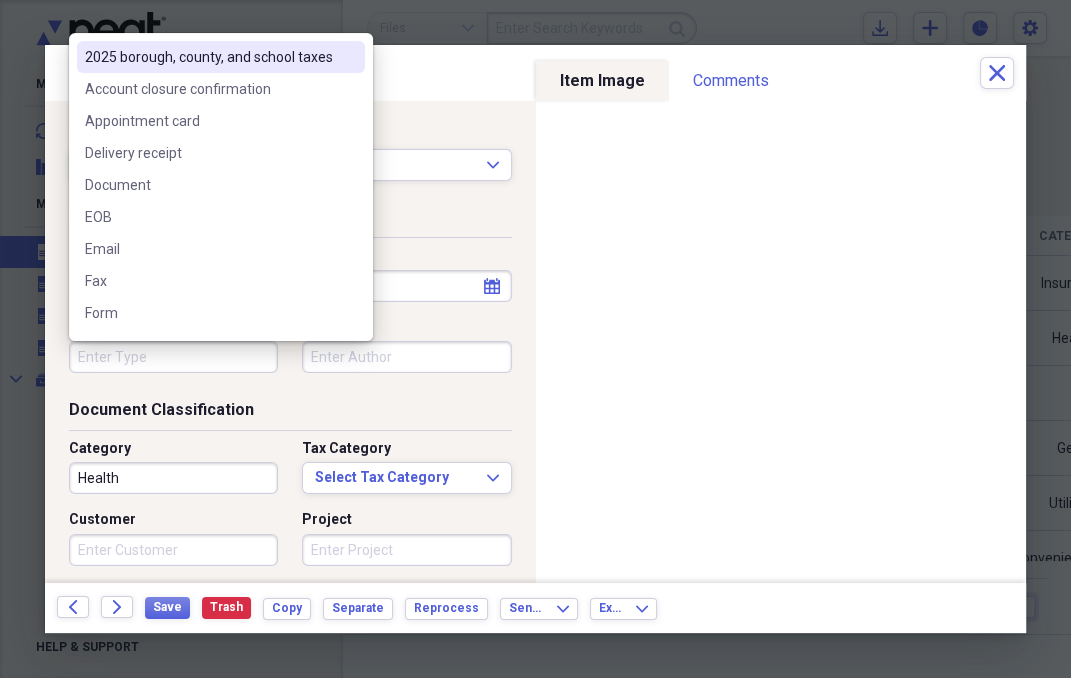 click on "Type" at bounding box center [173, 357] 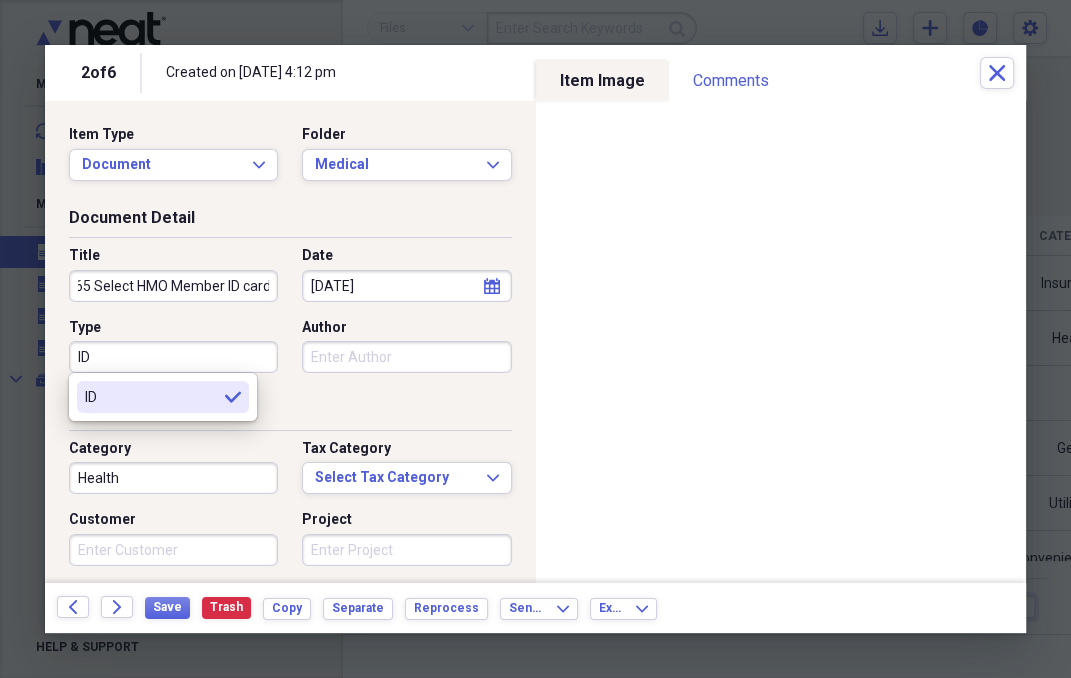 type on "ID" 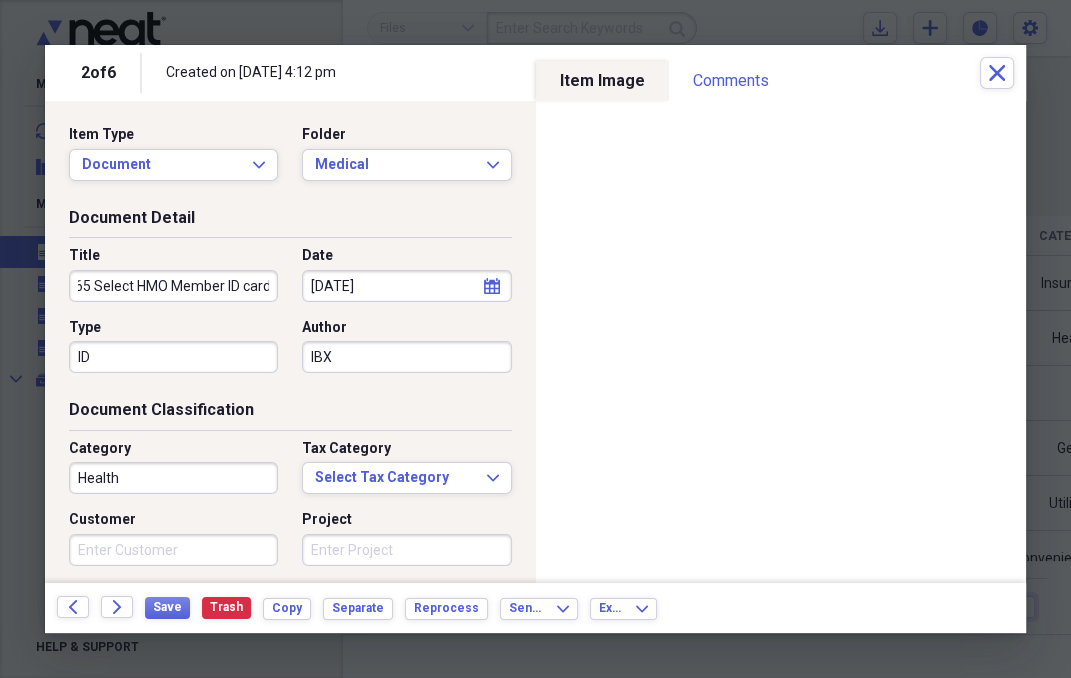 type on "IBX" 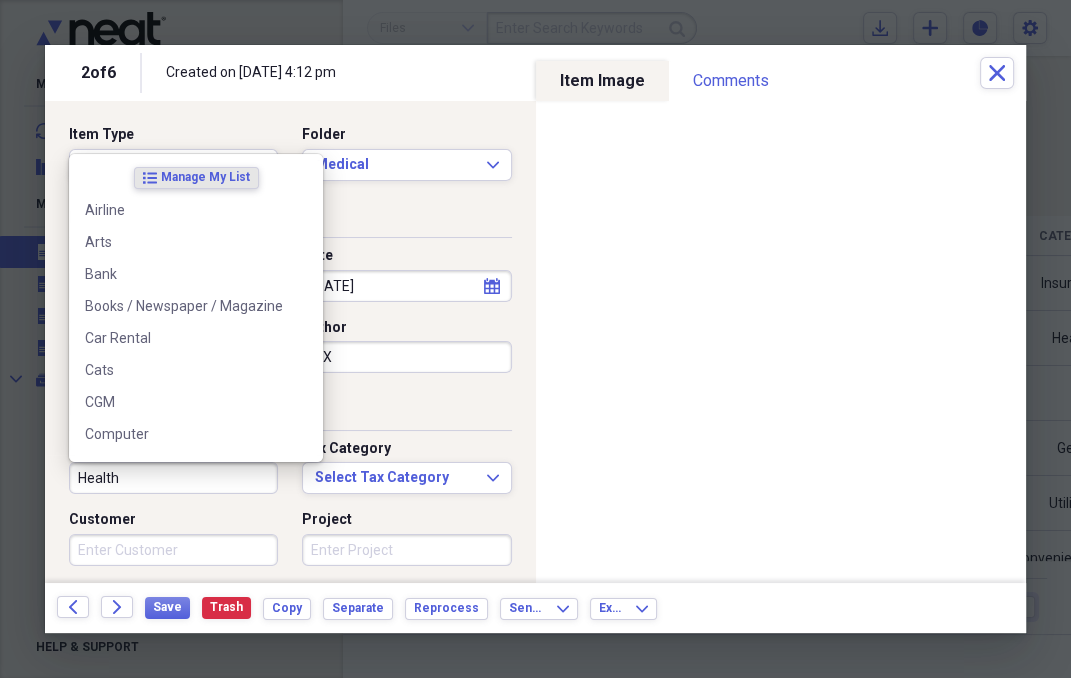 click on "Health" at bounding box center [173, 478] 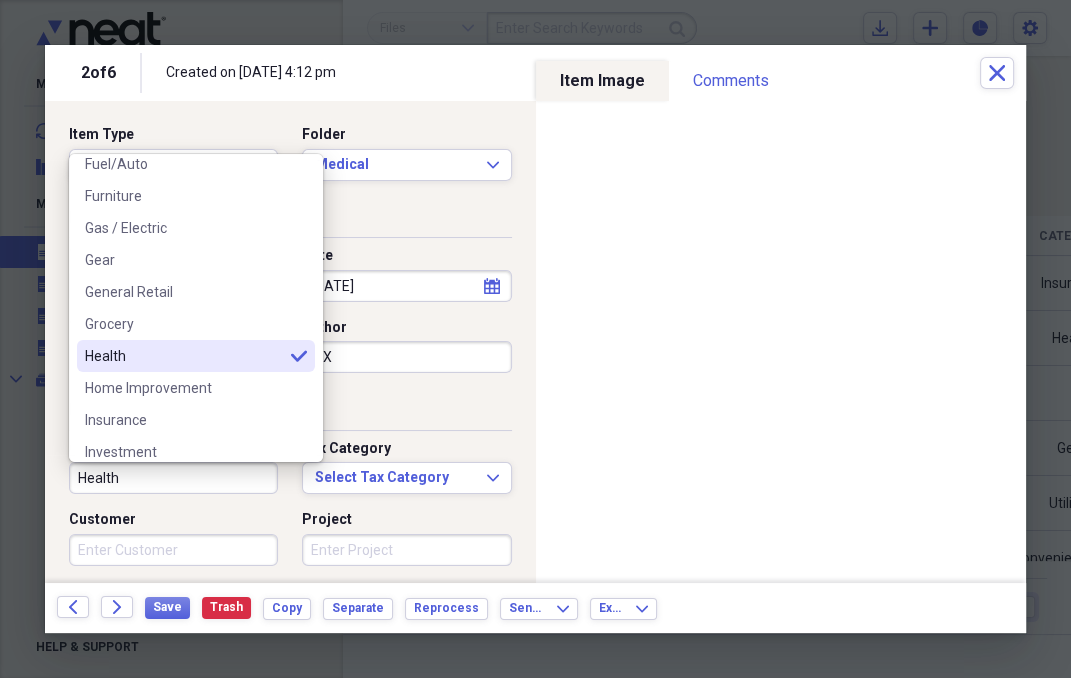 scroll, scrollTop: 613, scrollLeft: 0, axis: vertical 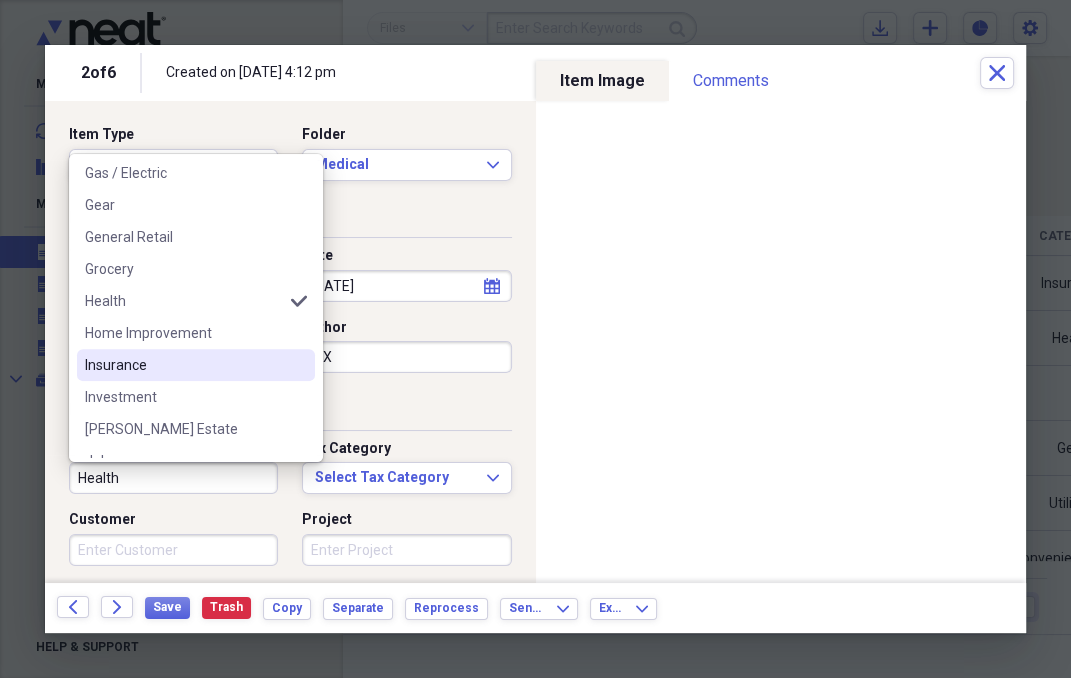 click on "Insurance" at bounding box center [196, 365] 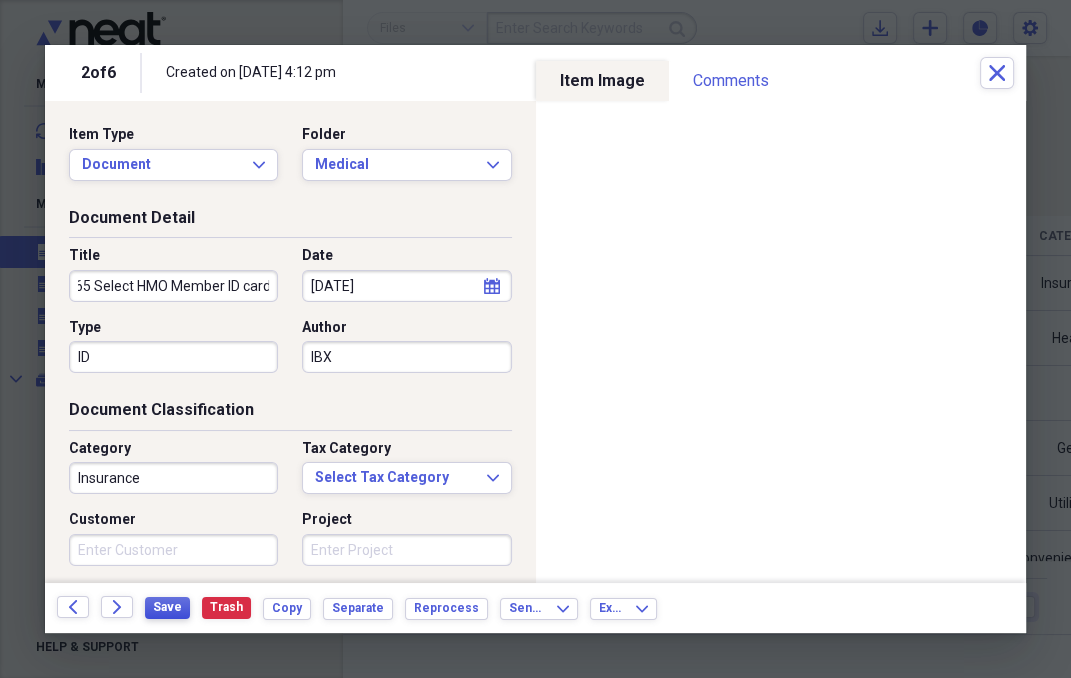 click on "Save" at bounding box center (167, 607) 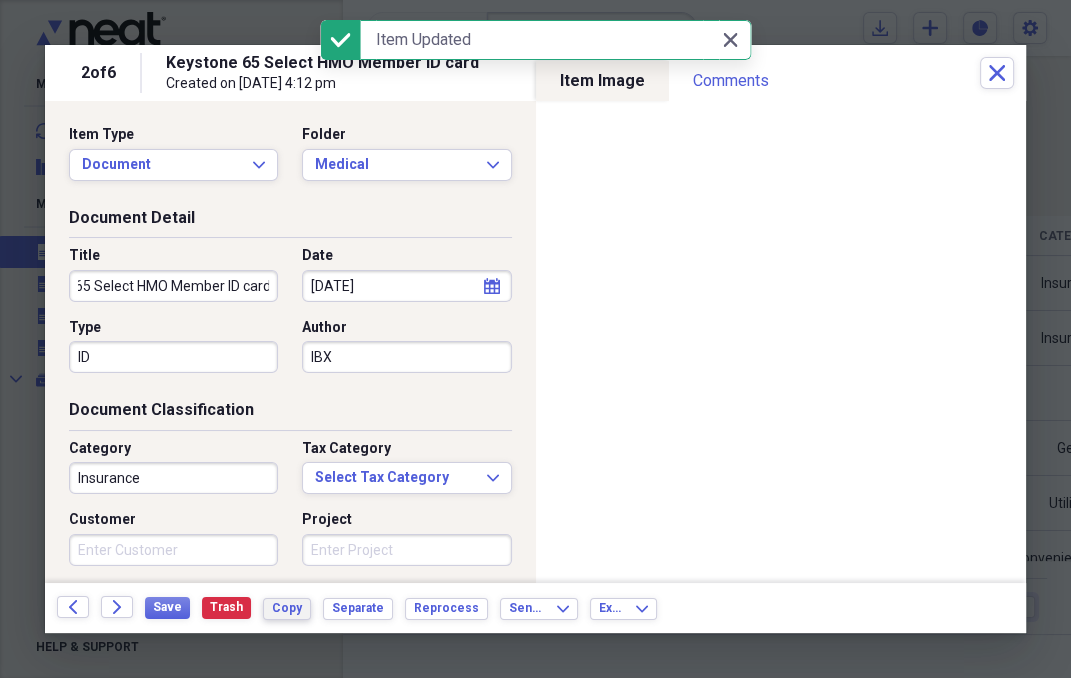 click on "Copy" at bounding box center (287, 608) 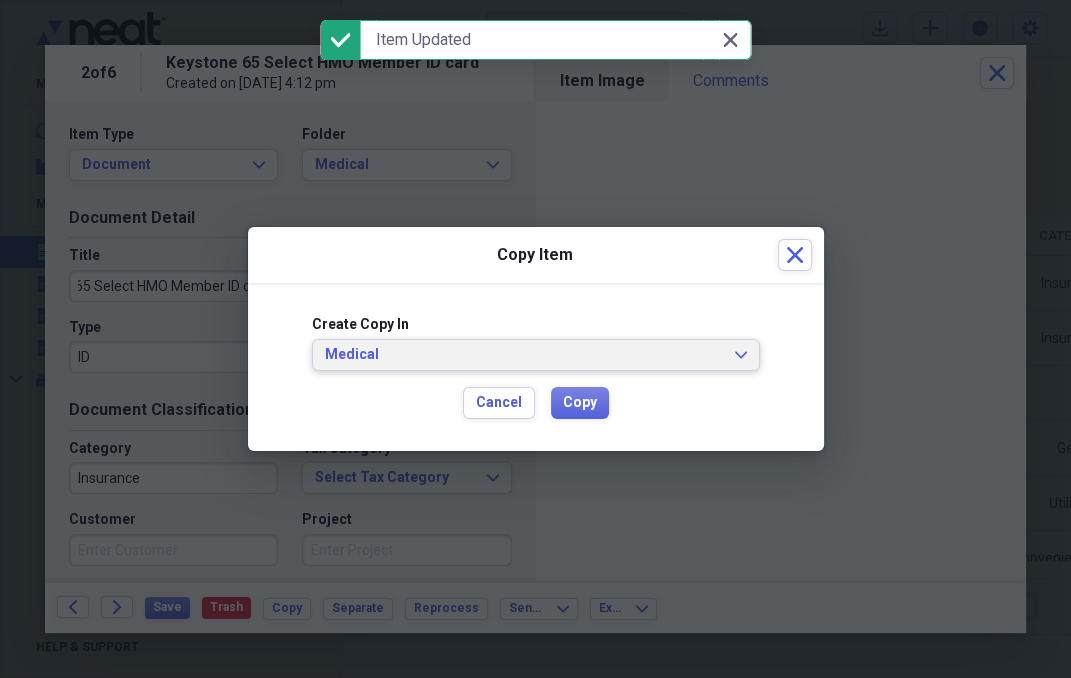 click on "Expand" 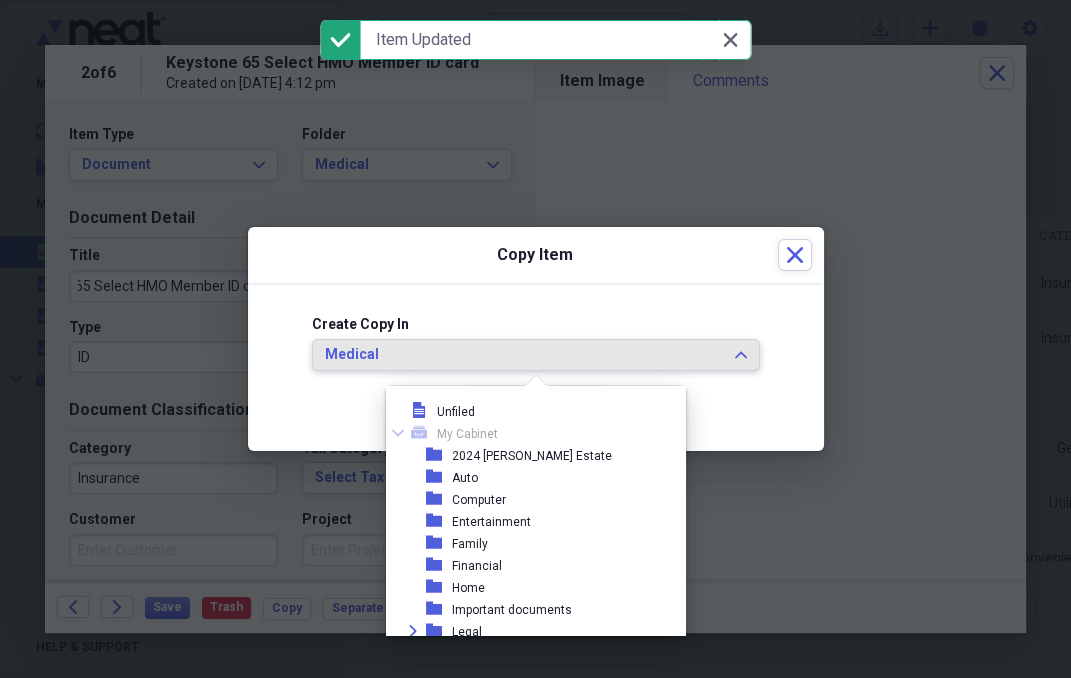 scroll, scrollTop: 143, scrollLeft: 0, axis: vertical 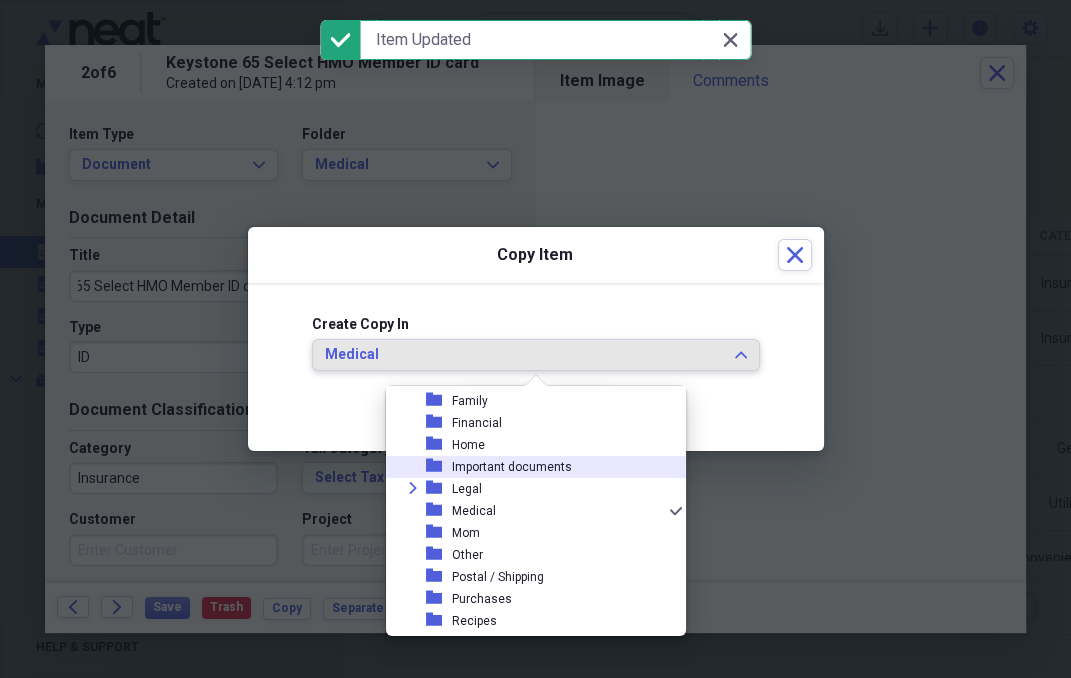 click on "Important documents" at bounding box center (512, 467) 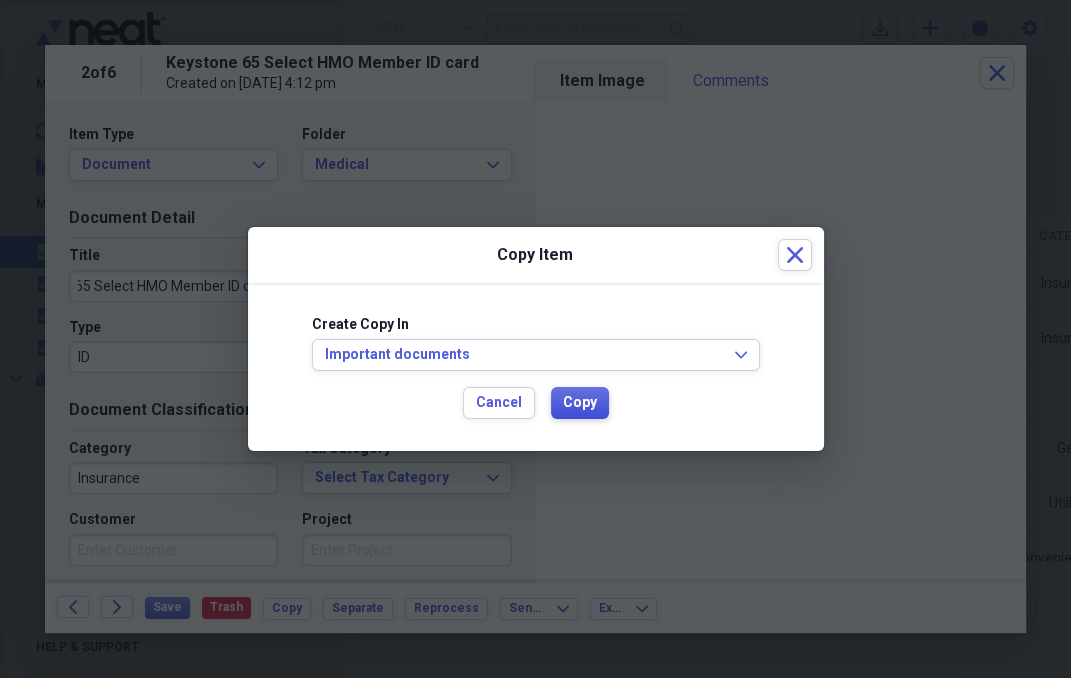 click on "Copy" at bounding box center [580, 403] 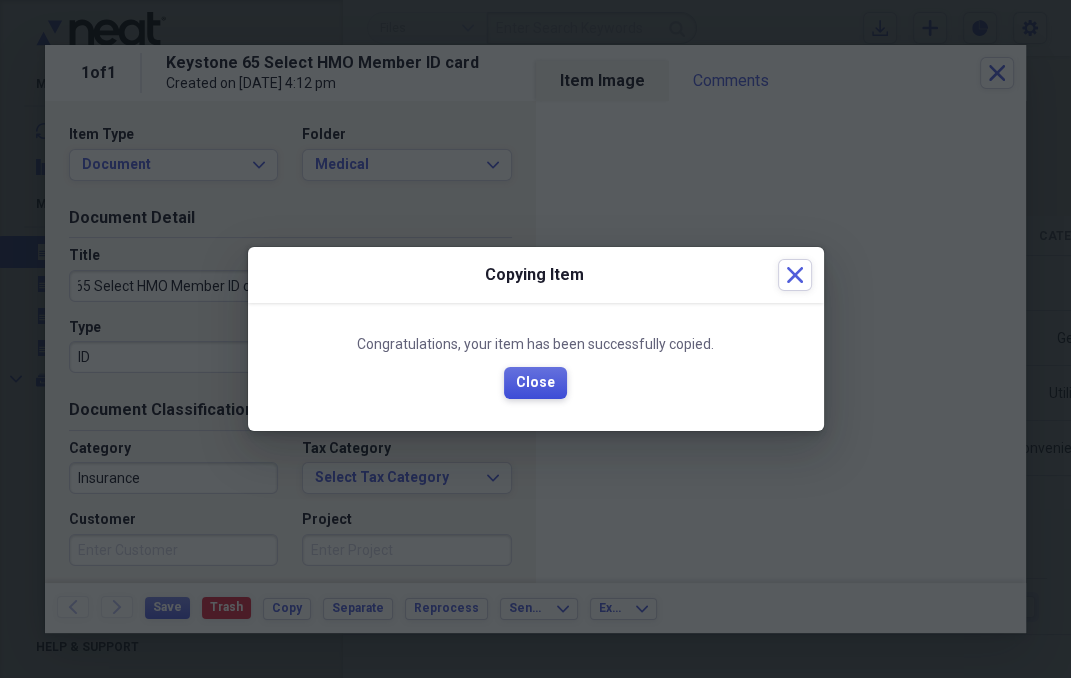 click on "Close" at bounding box center [535, 383] 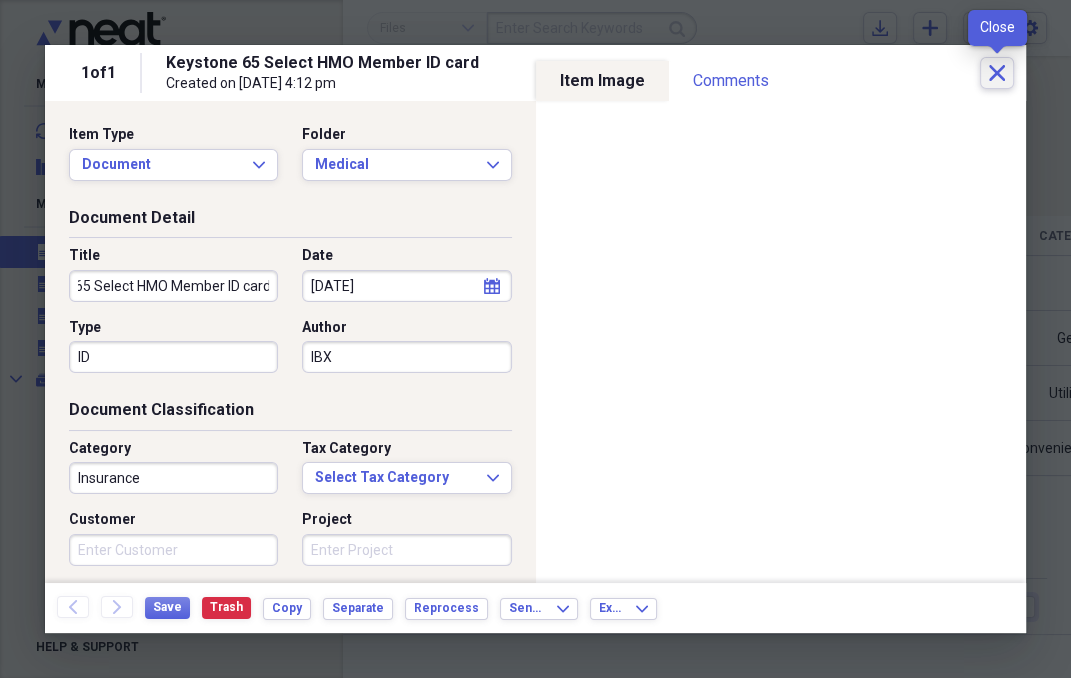 click 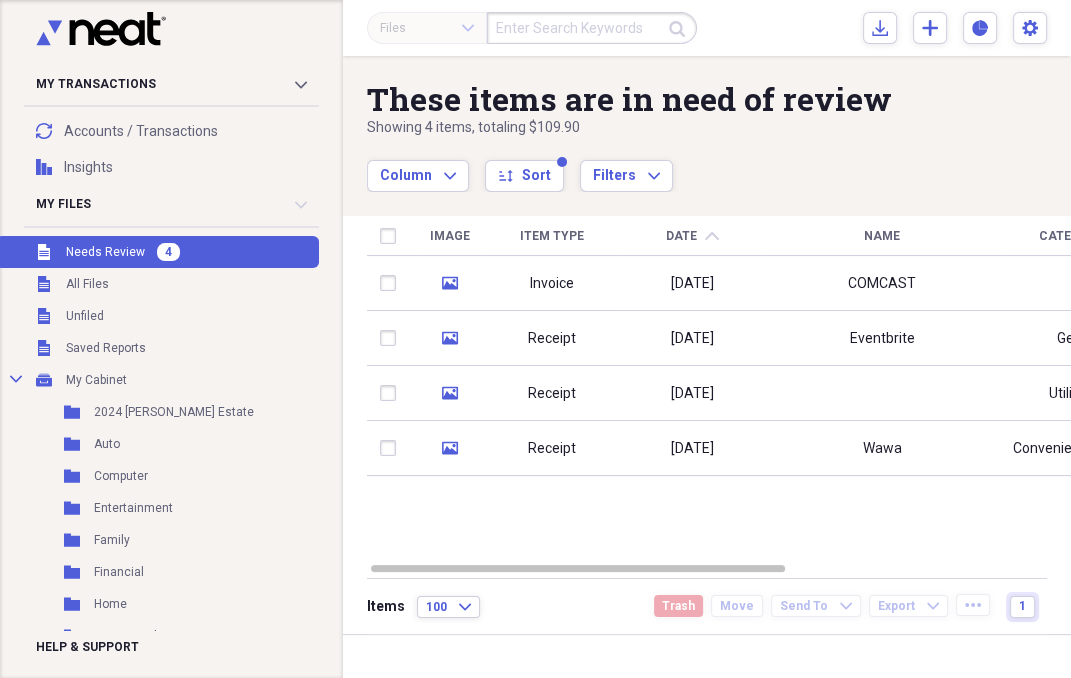 click on "Unfiled Needs Review 4" at bounding box center [157, 252] 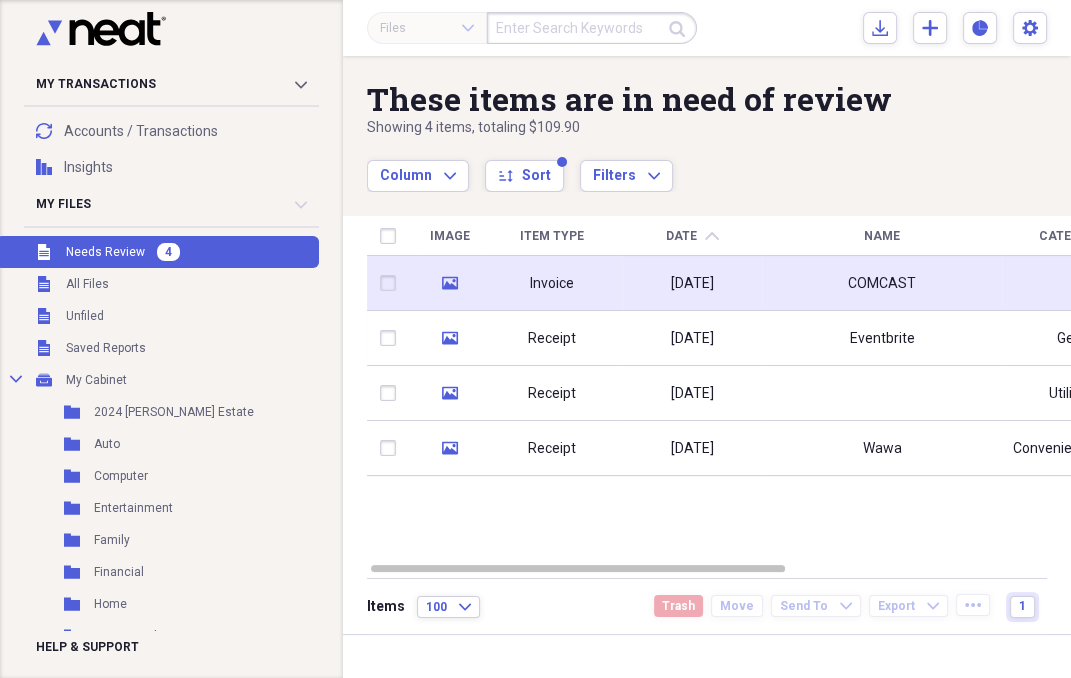 click on "Invoice" at bounding box center (552, 283) 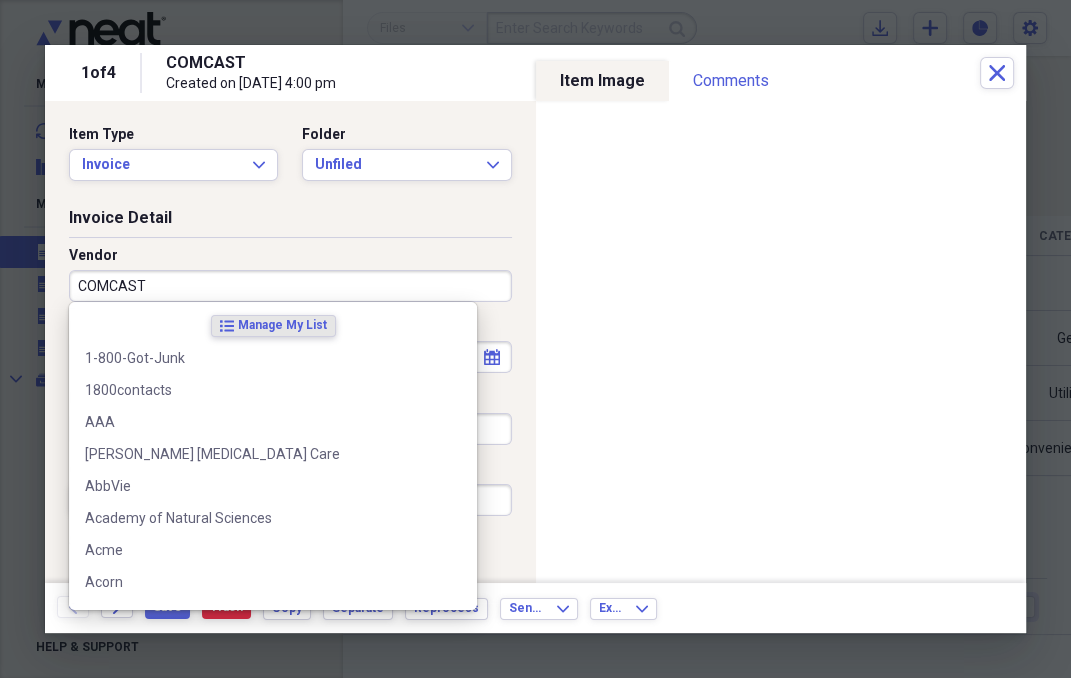 click on "COMCAST" at bounding box center (290, 286) 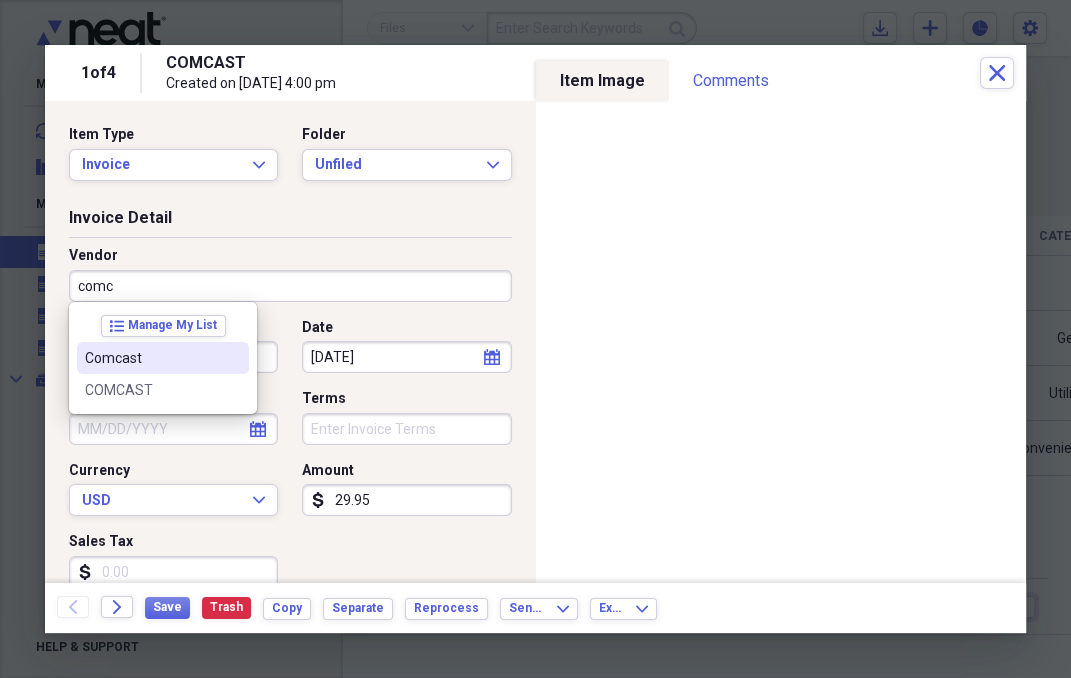 type on "Comcast" 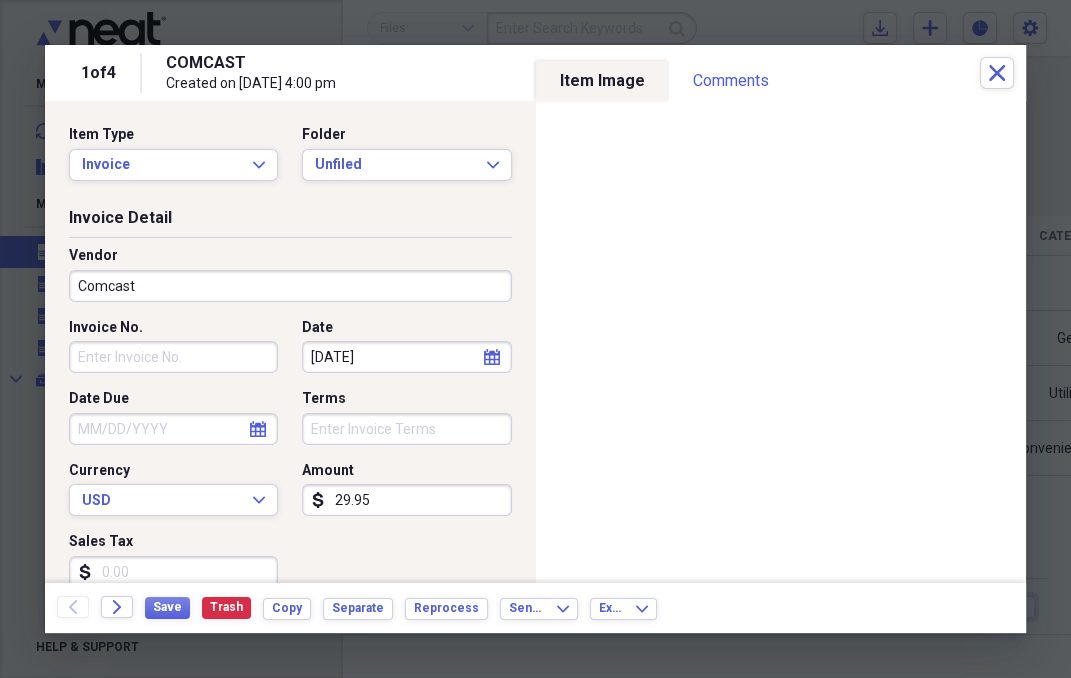 type on "Phone/Telecom" 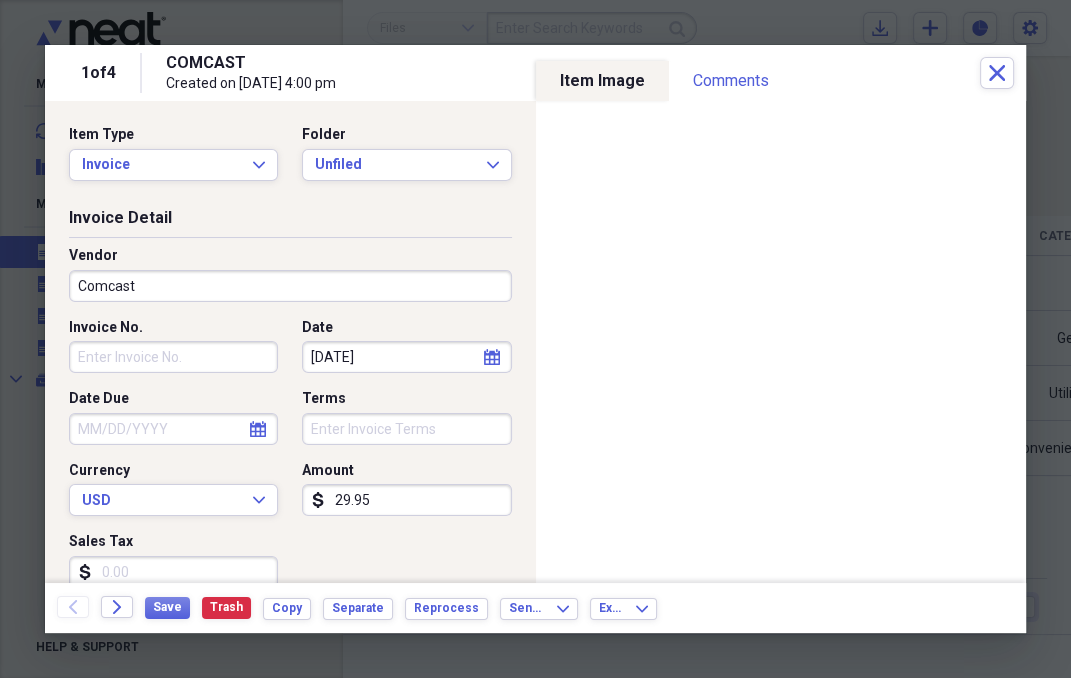click on "Date Due" at bounding box center [173, 429] 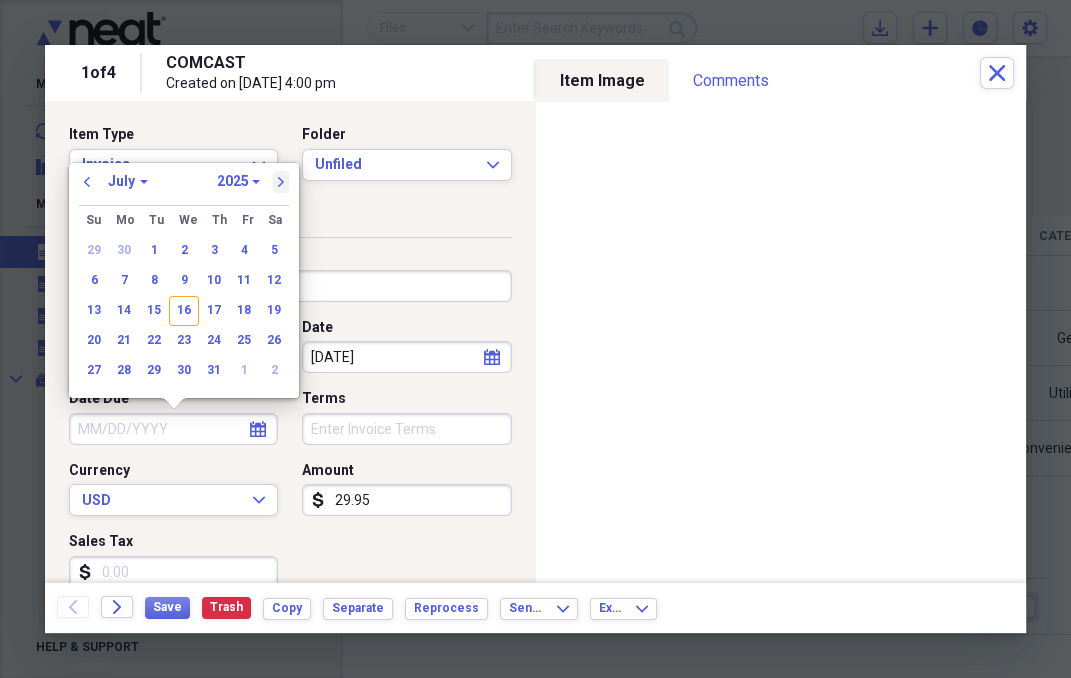 click on "next" at bounding box center (281, 182) 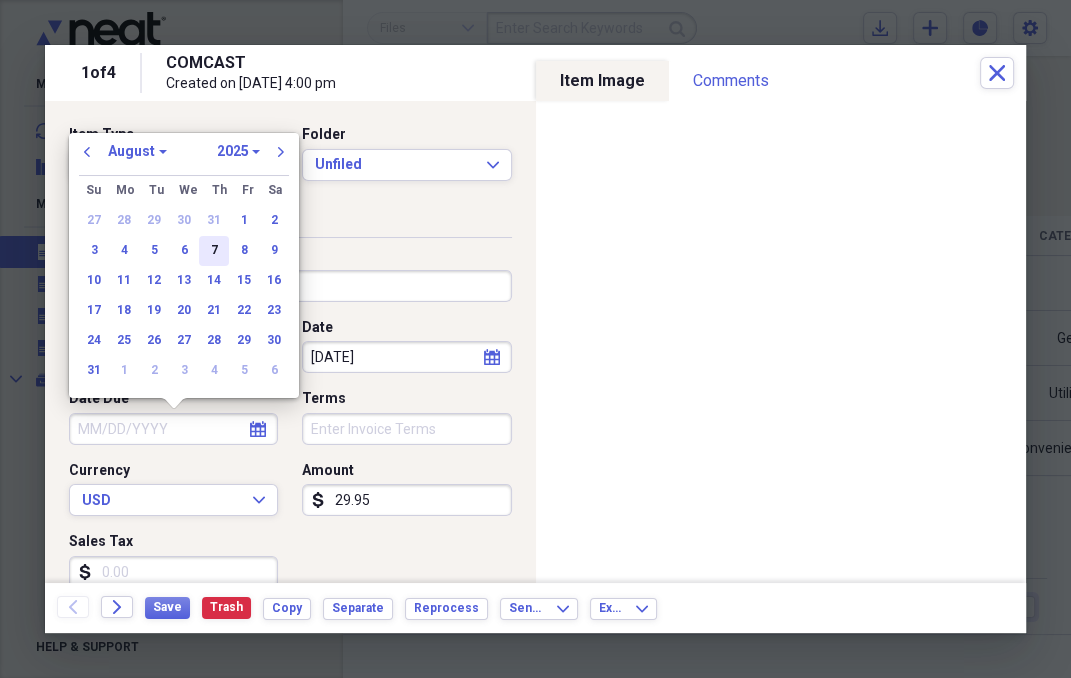 click on "7" at bounding box center (214, 251) 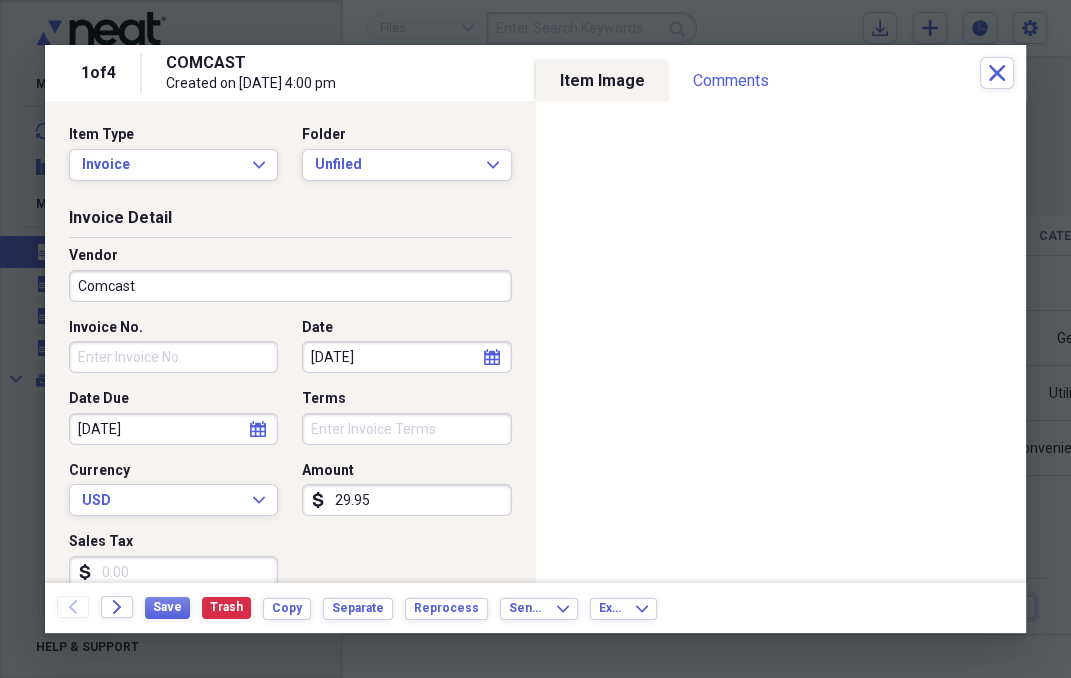 click on "Sales Tax" at bounding box center [173, 572] 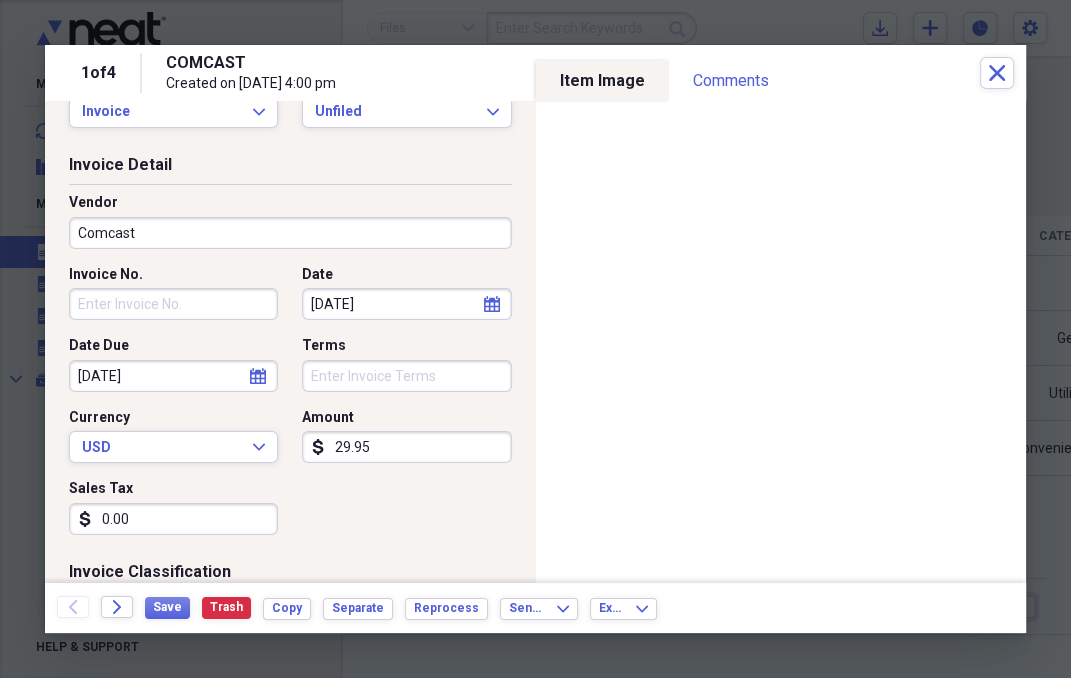 scroll, scrollTop: 0, scrollLeft: 0, axis: both 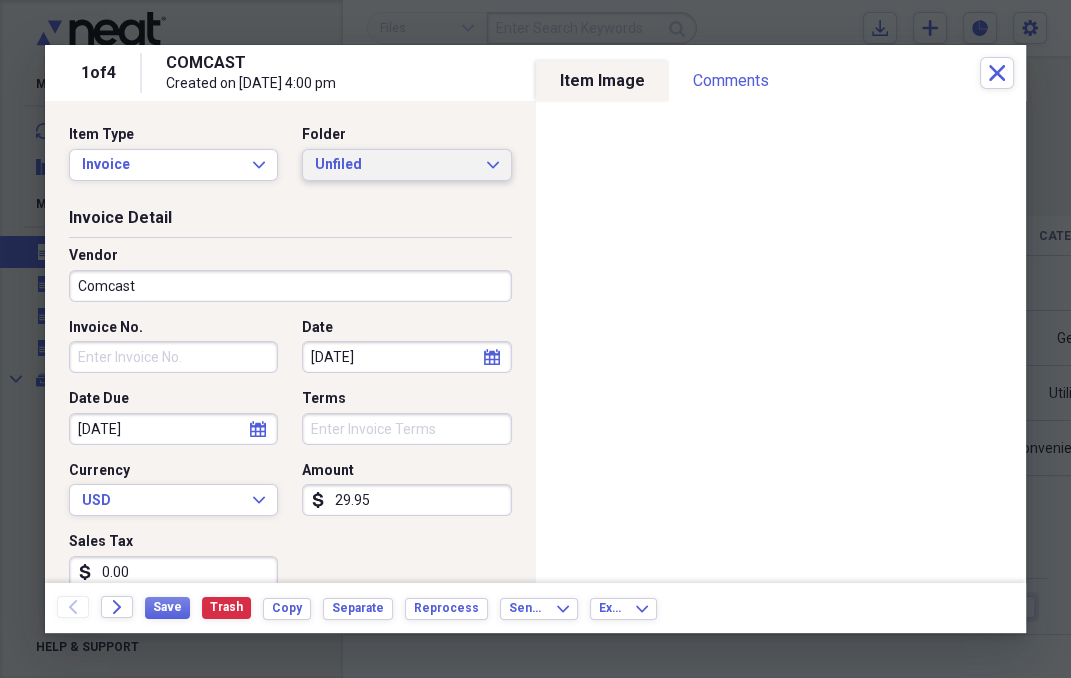click on "Unfiled" at bounding box center [394, 165] 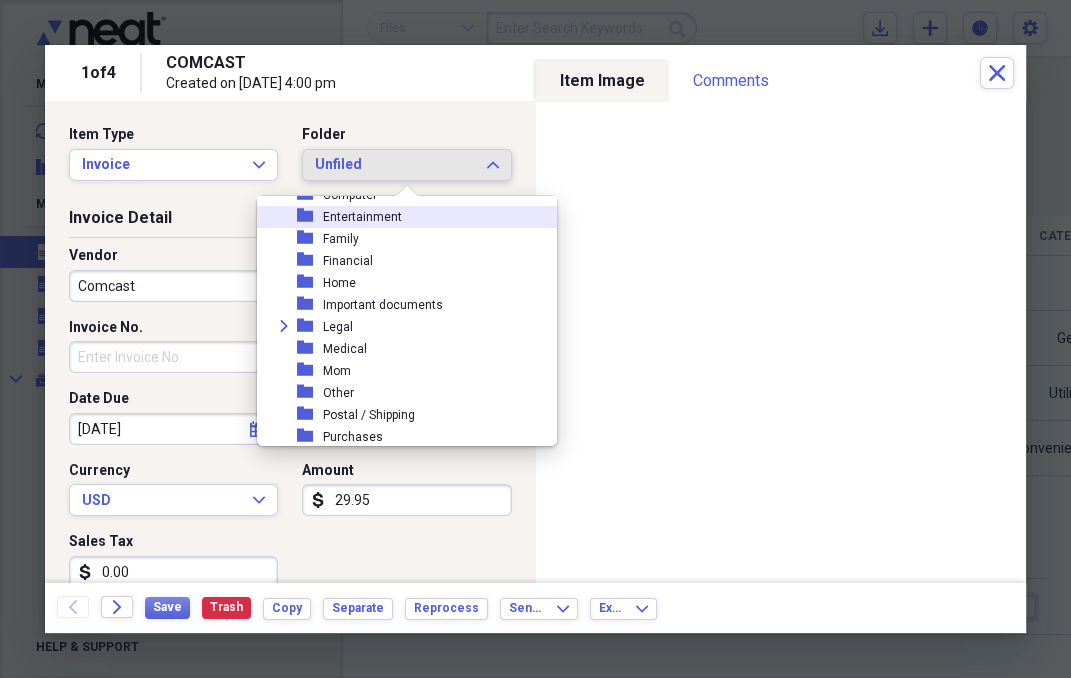 scroll, scrollTop: 271, scrollLeft: 0, axis: vertical 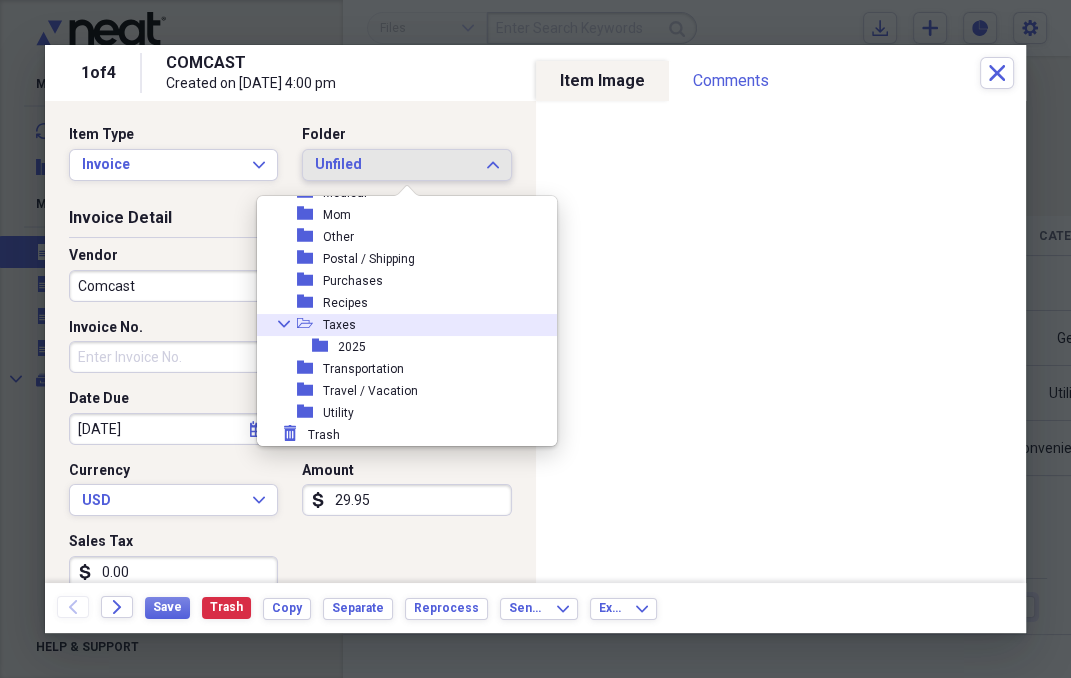 click on "Collapse" 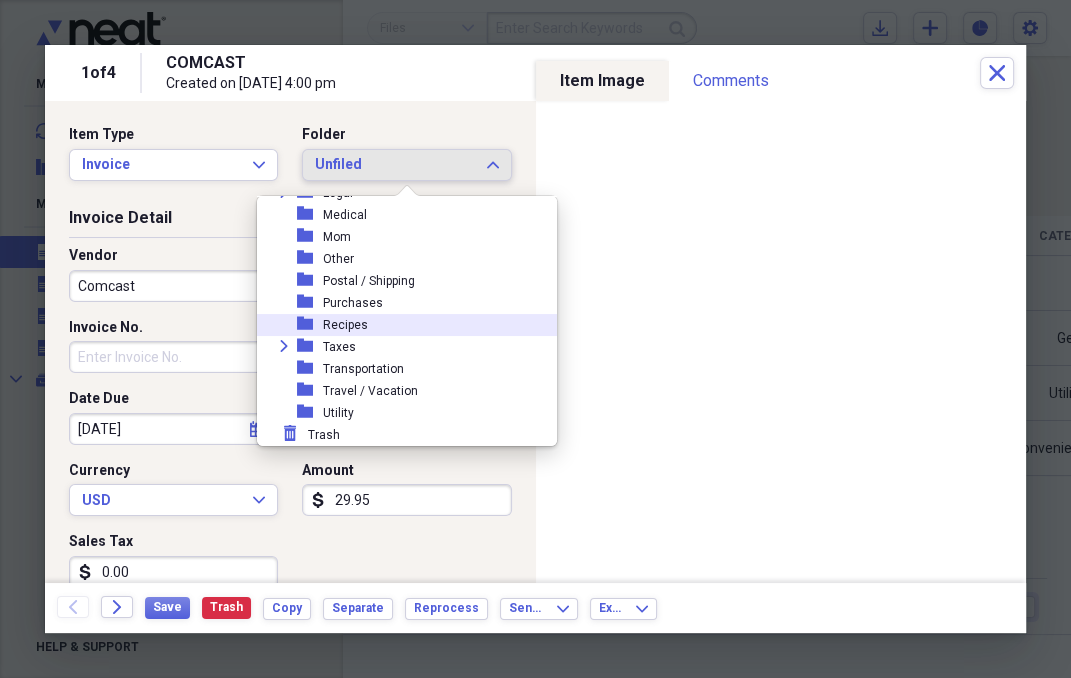 scroll, scrollTop: 249, scrollLeft: 0, axis: vertical 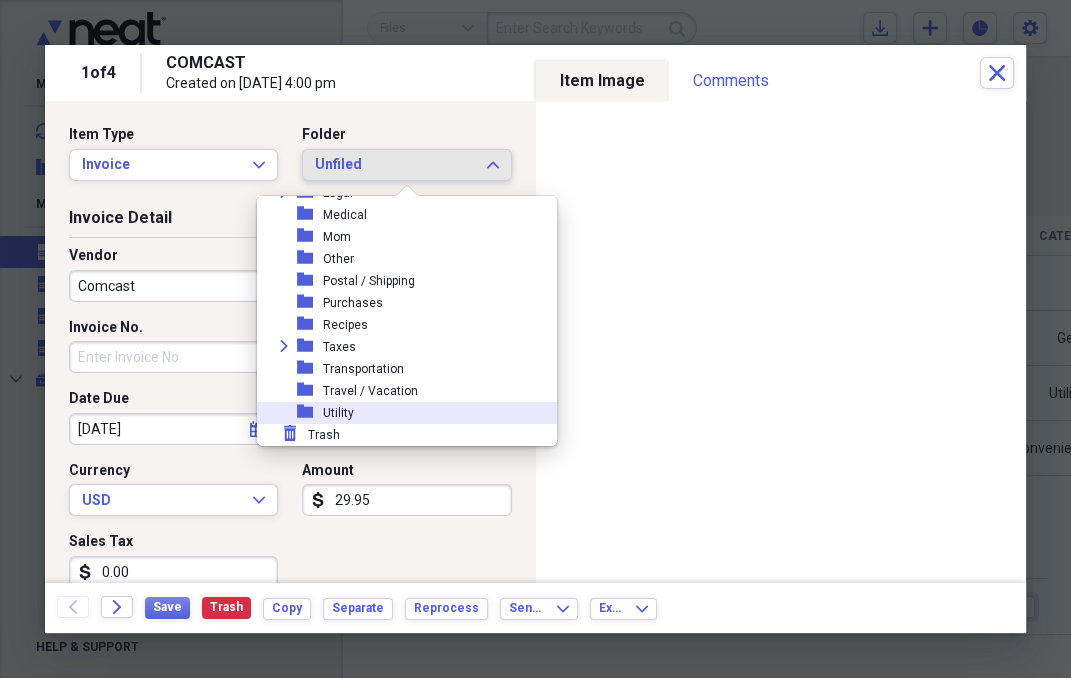 click on "Utility" at bounding box center [338, 413] 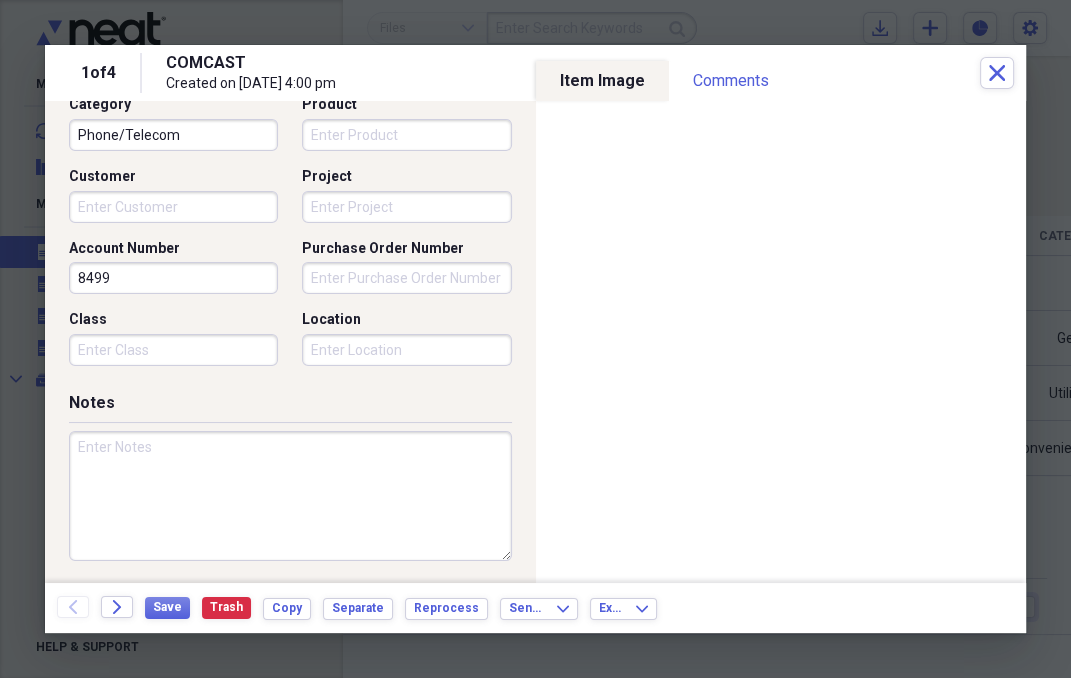 scroll, scrollTop: 613, scrollLeft: 0, axis: vertical 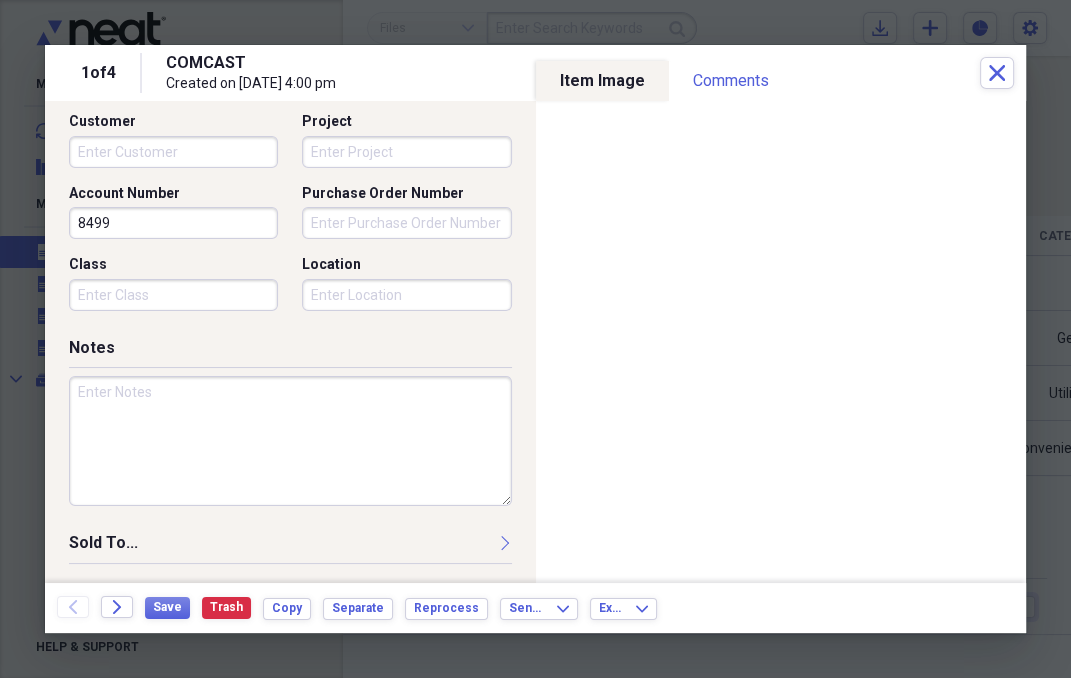 click on "8499" at bounding box center [173, 223] 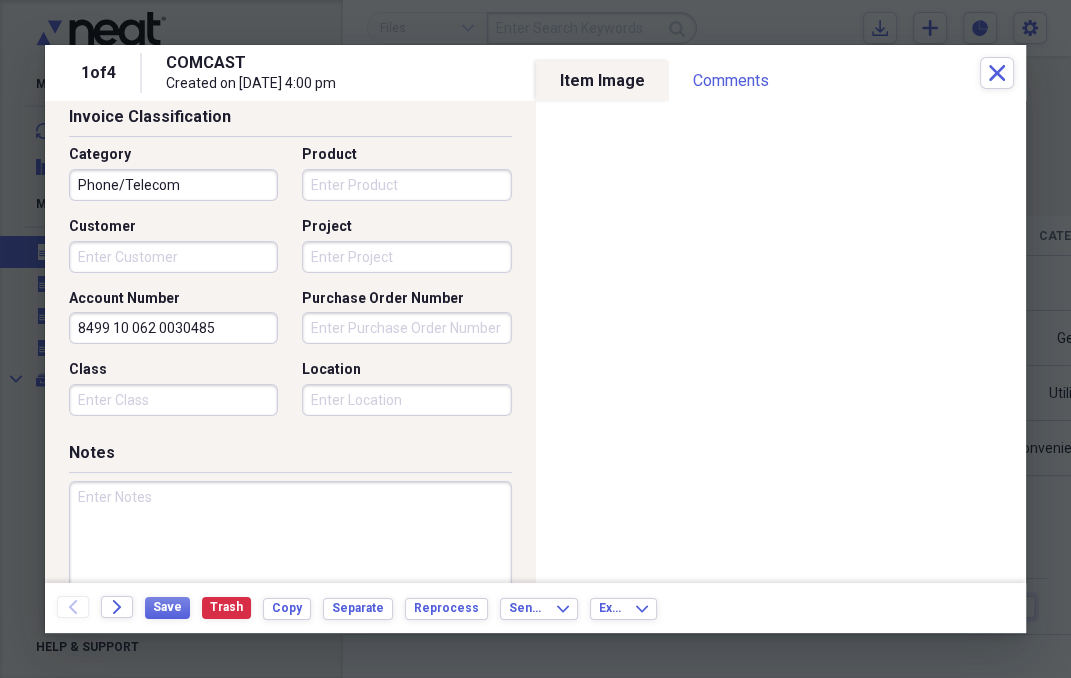 scroll, scrollTop: 460, scrollLeft: 0, axis: vertical 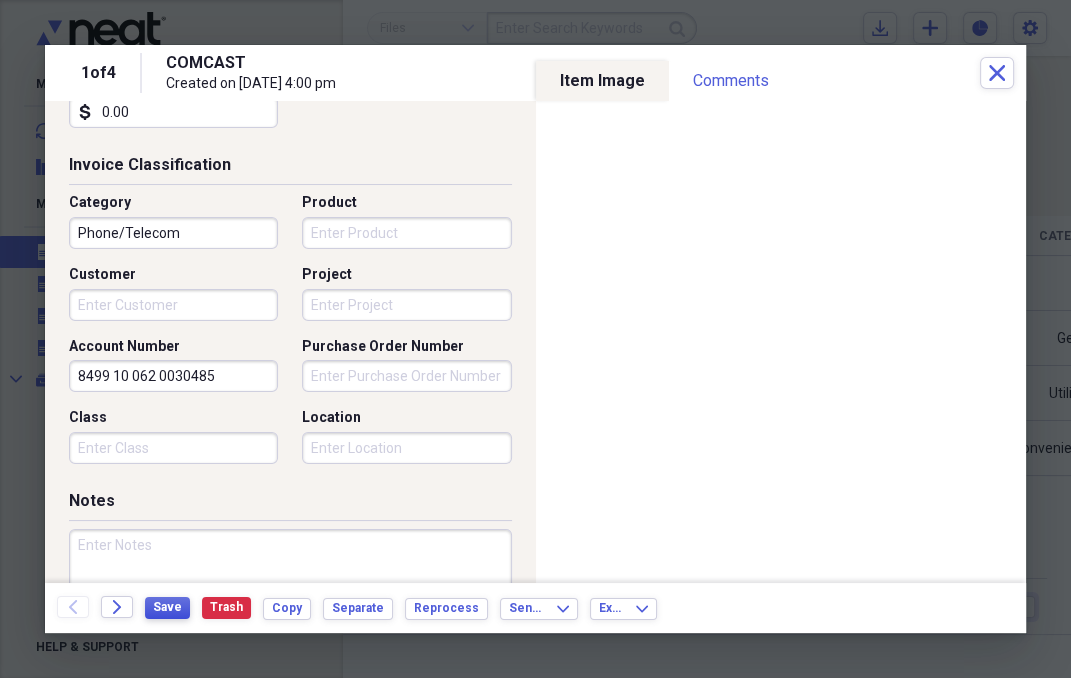 type on "8499 10 062 0030485" 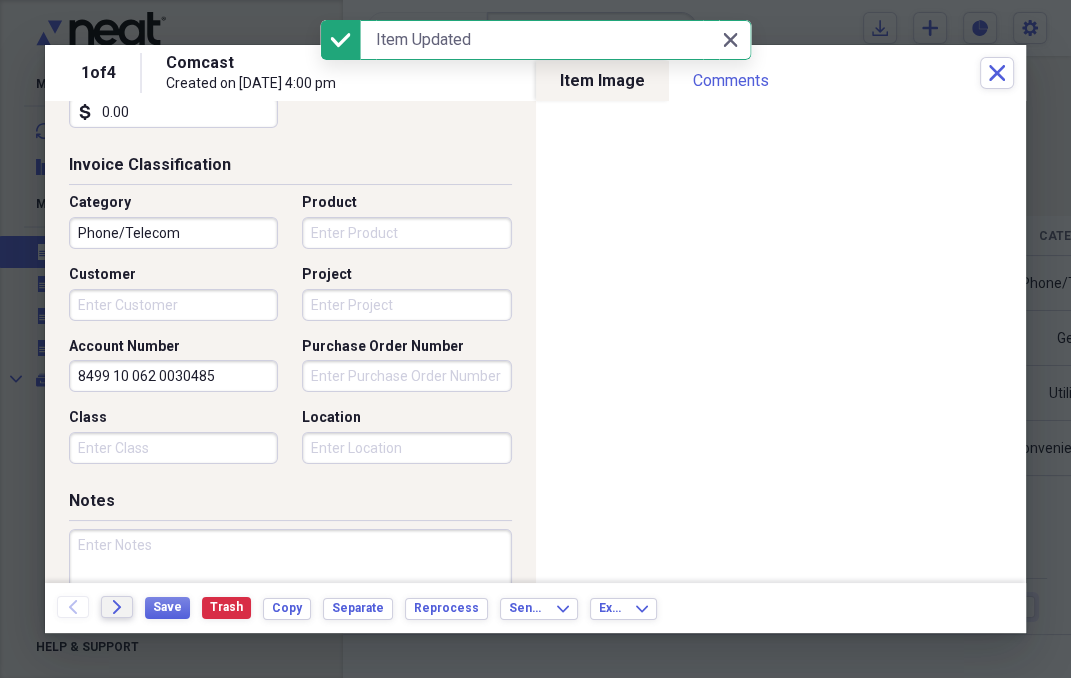 click on "Forward" 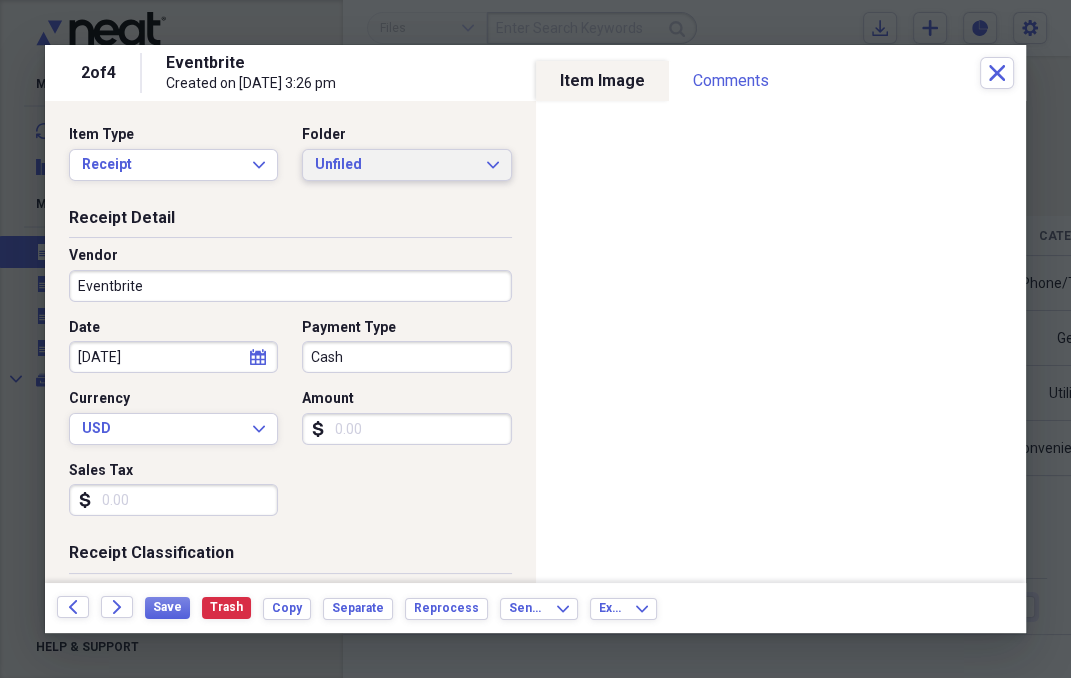 click on "Unfiled" at bounding box center (394, 165) 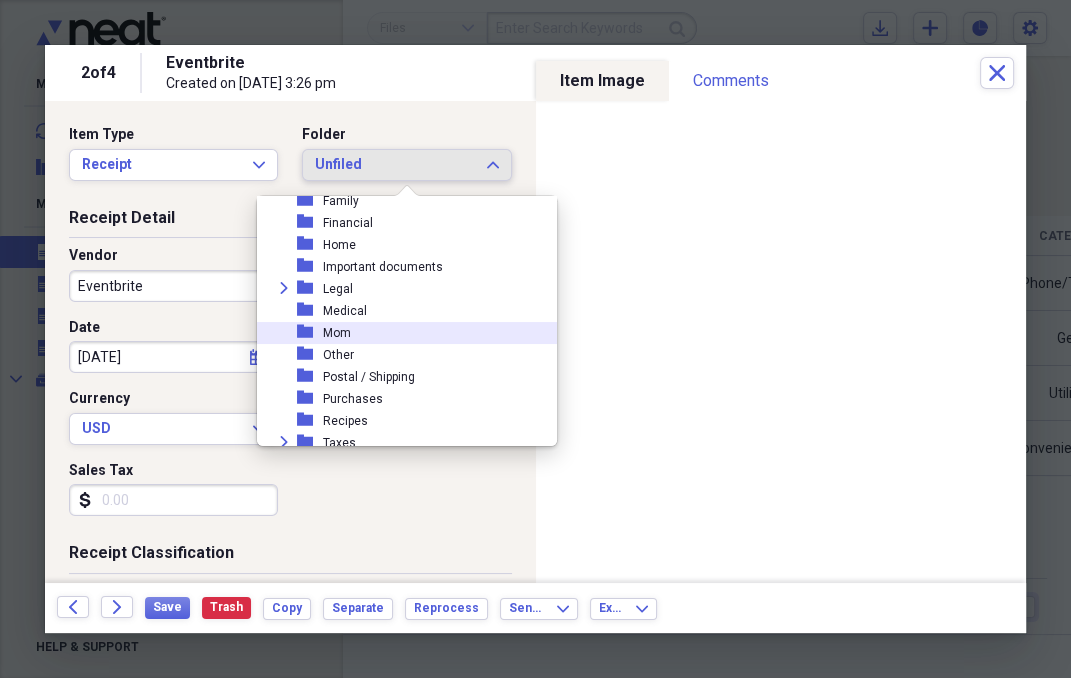 scroll, scrollTop: 249, scrollLeft: 0, axis: vertical 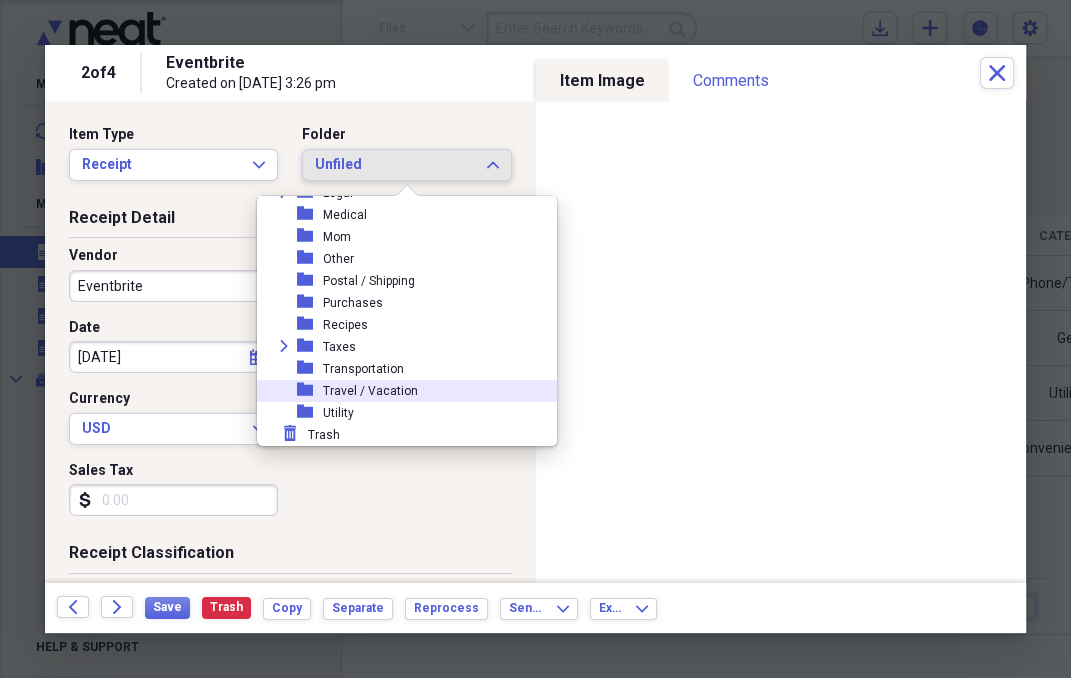 click on "Travel / Vacation" at bounding box center [370, 391] 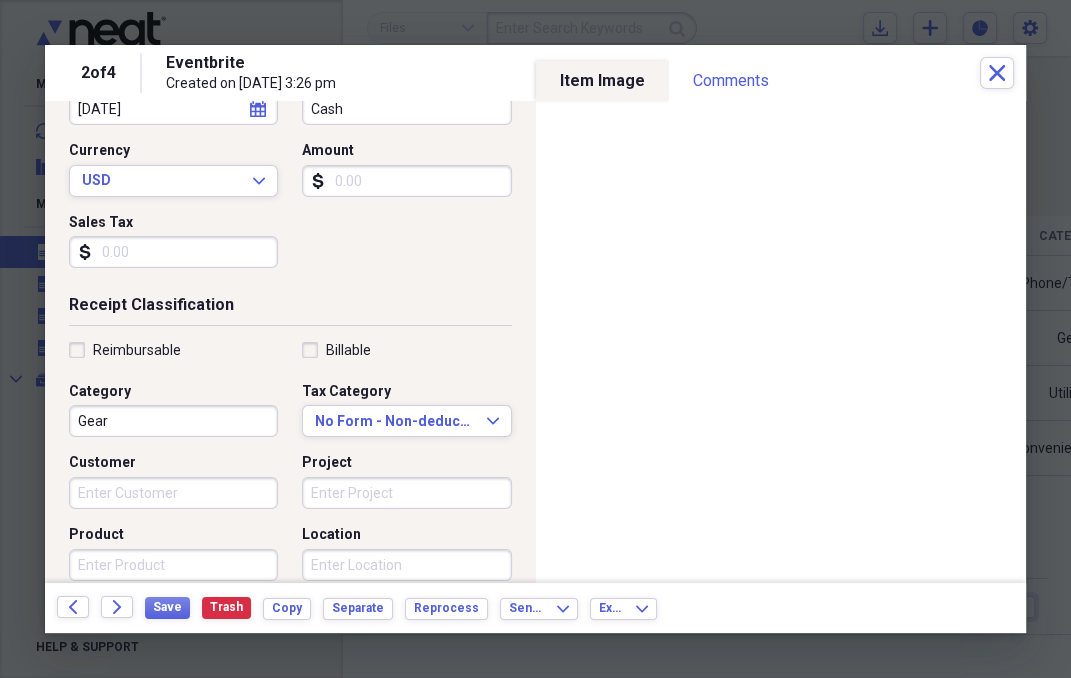 scroll, scrollTop: 307, scrollLeft: 0, axis: vertical 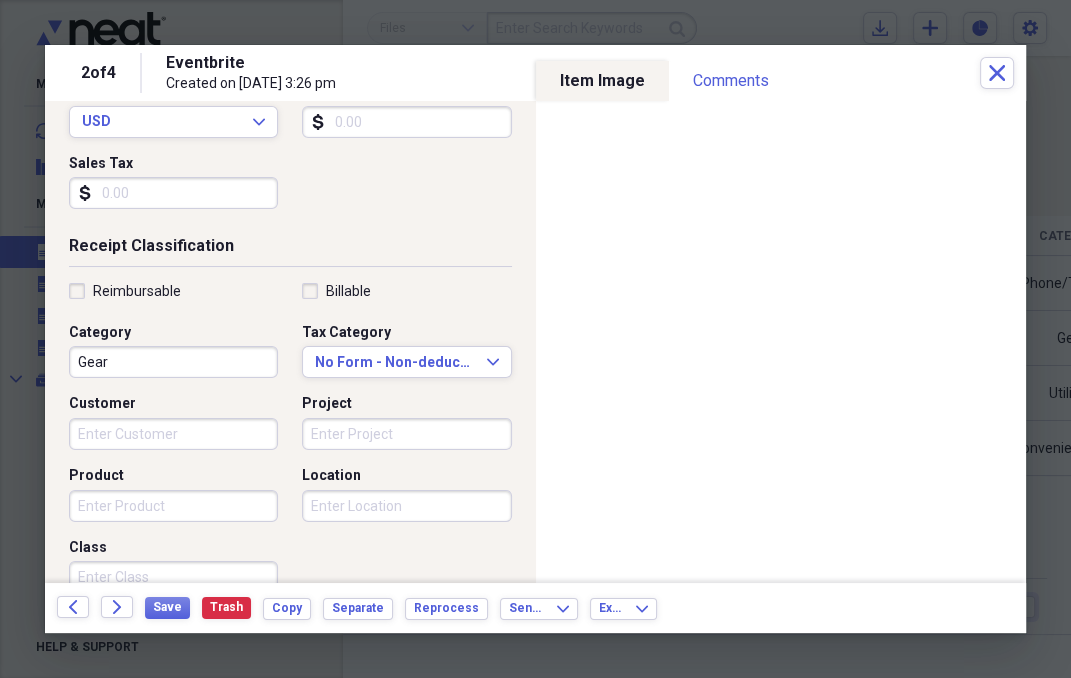 click on "Project" at bounding box center [406, 434] 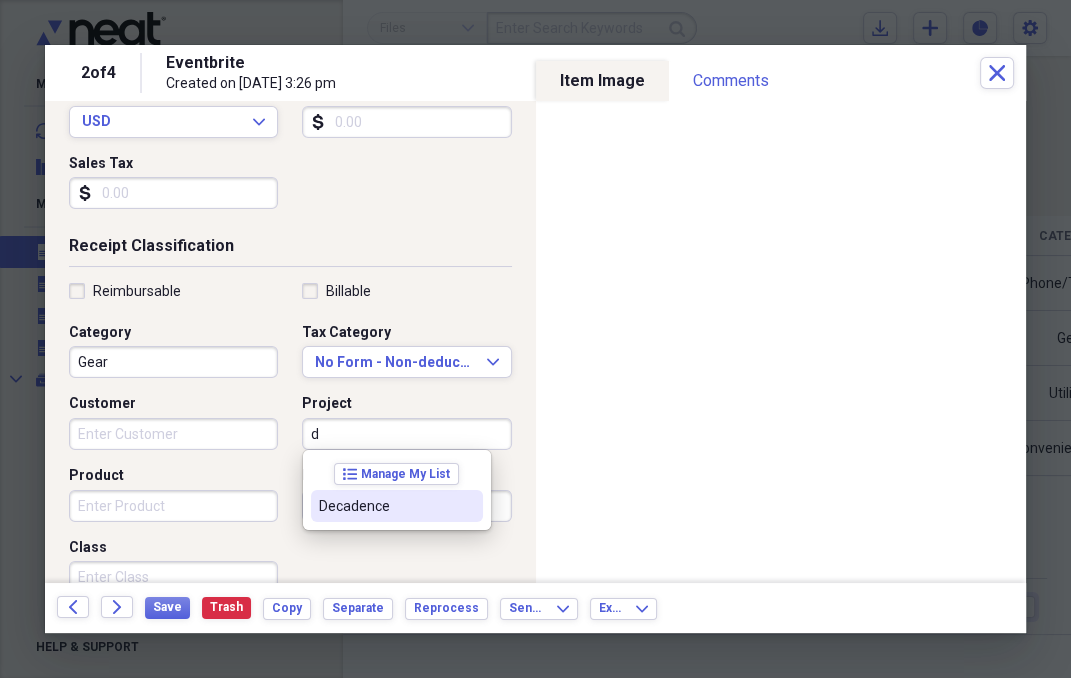 click on "Decadence" at bounding box center [385, 506] 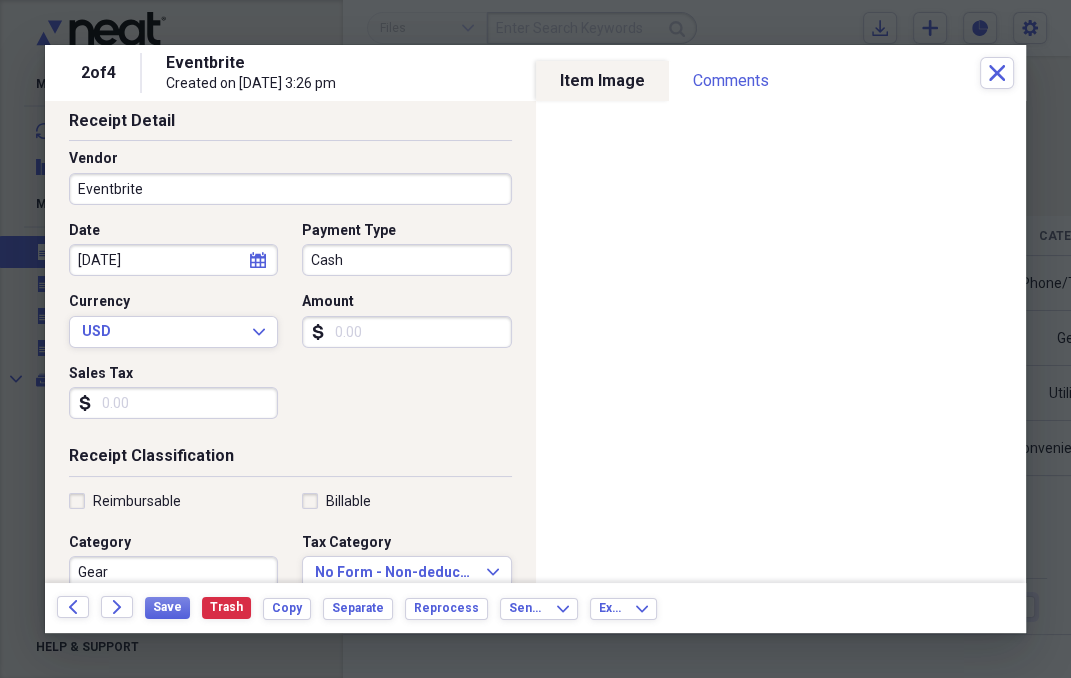 scroll, scrollTop: 153, scrollLeft: 0, axis: vertical 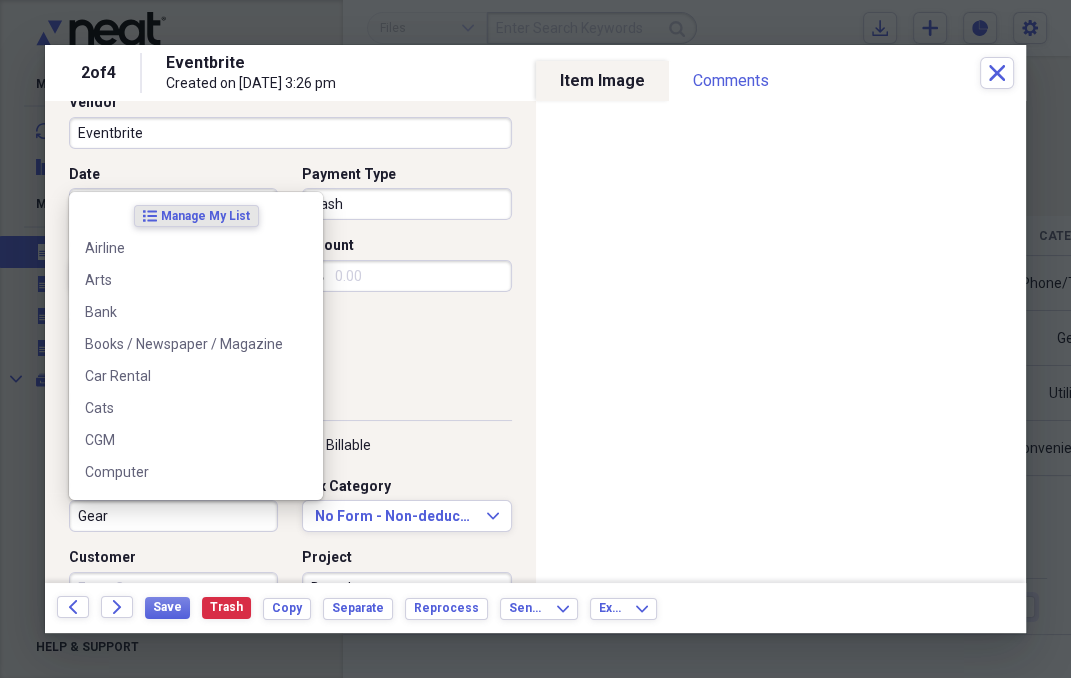 click on "Gear" at bounding box center (173, 516) 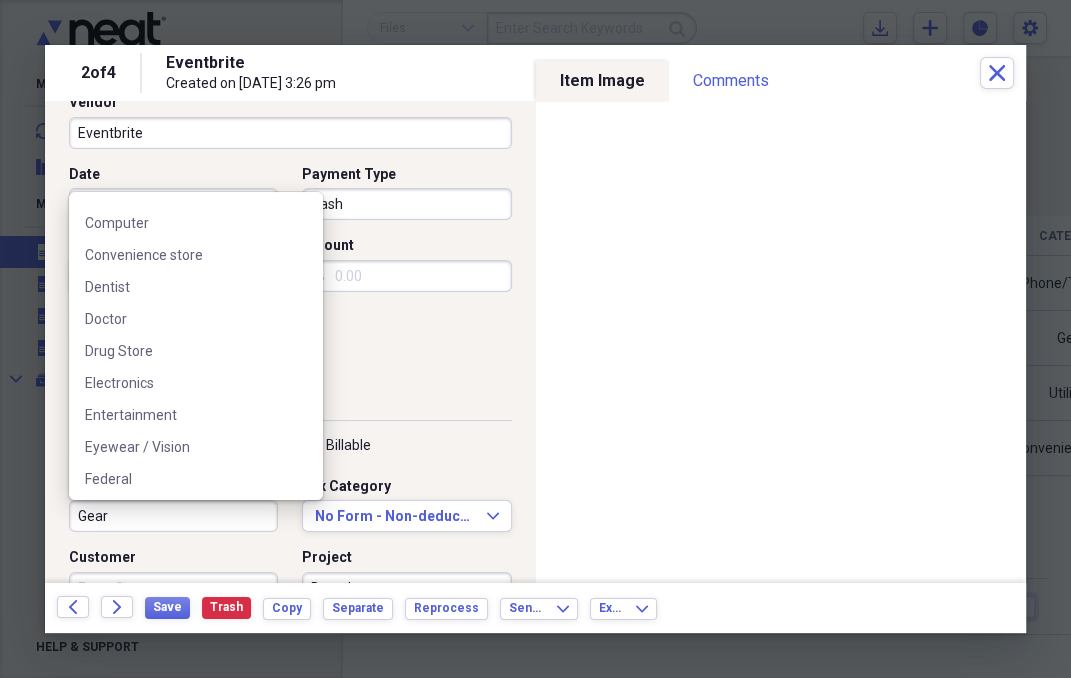 scroll, scrollTop: 307, scrollLeft: 0, axis: vertical 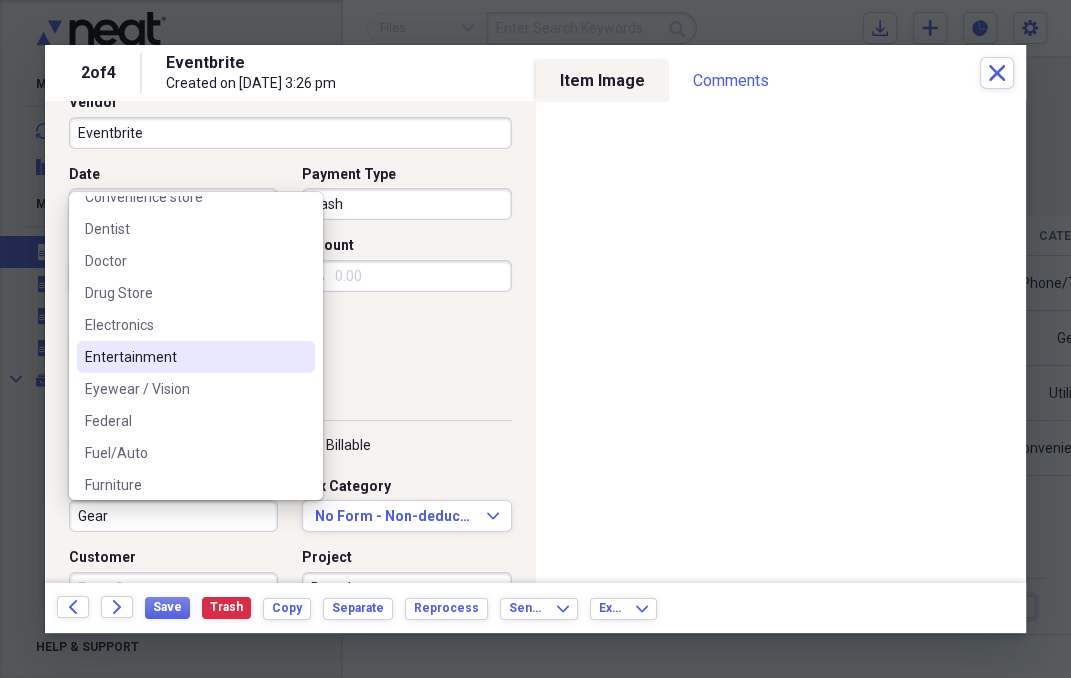 click on "Entertainment" at bounding box center [184, 357] 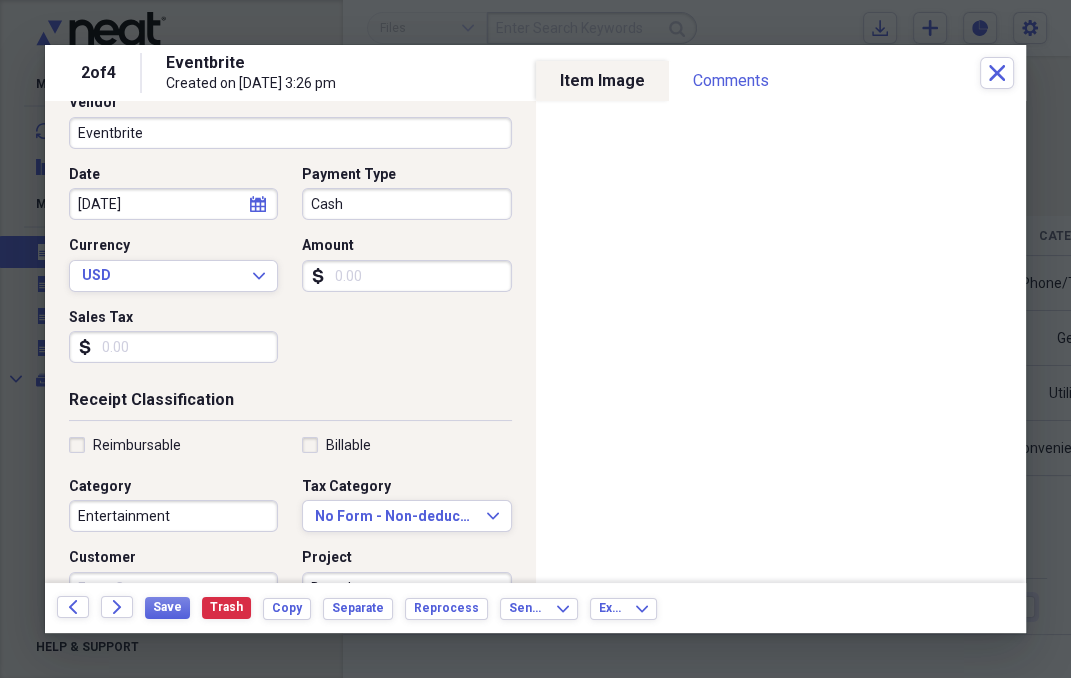 click on "Amount" at bounding box center [406, 276] 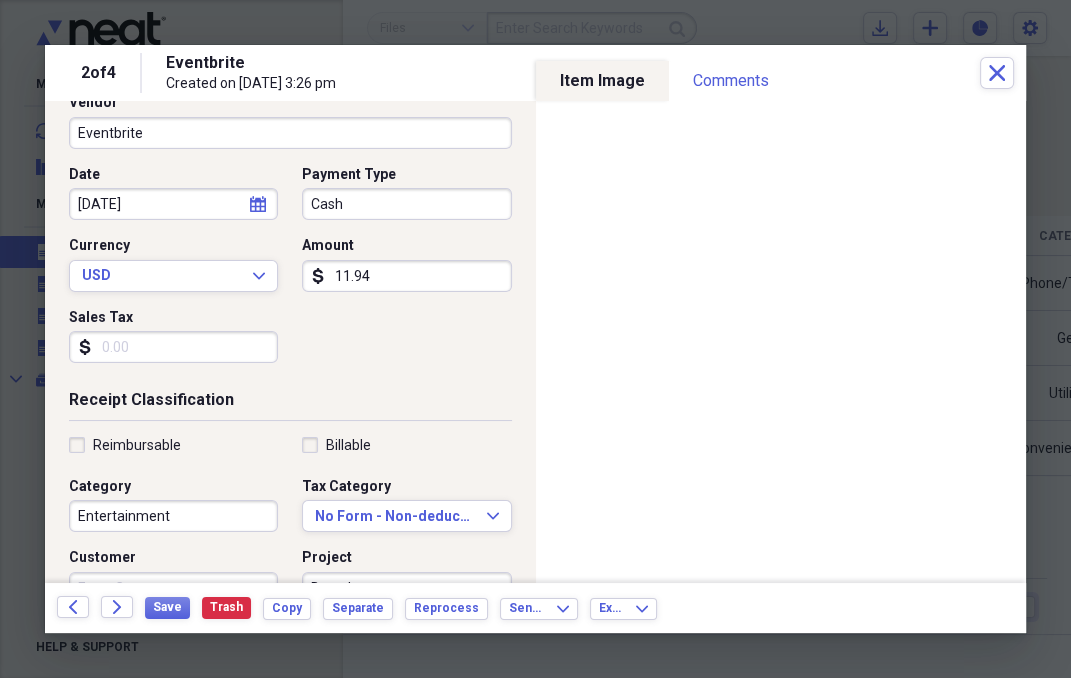 type on "119.41" 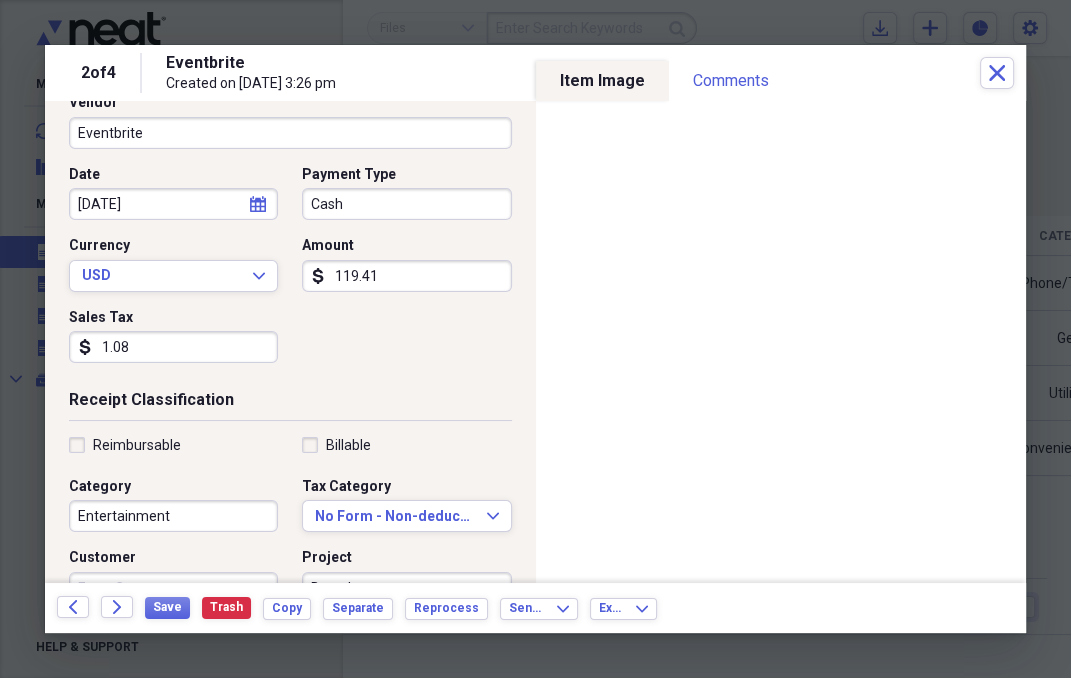 type on "10.86" 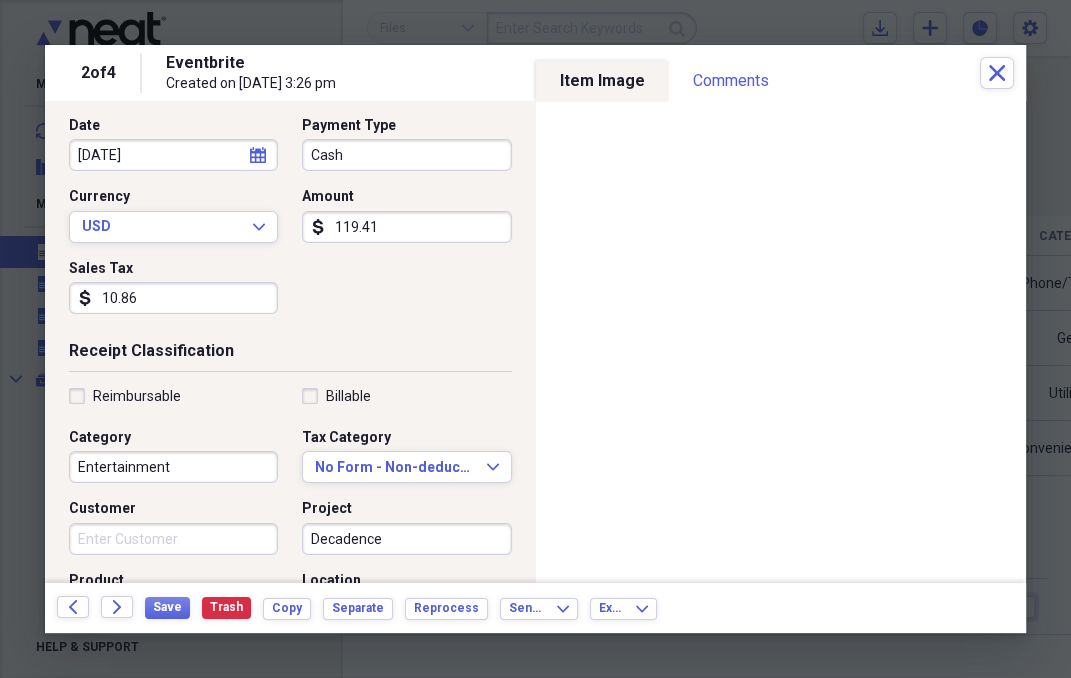 scroll, scrollTop: 153, scrollLeft: 0, axis: vertical 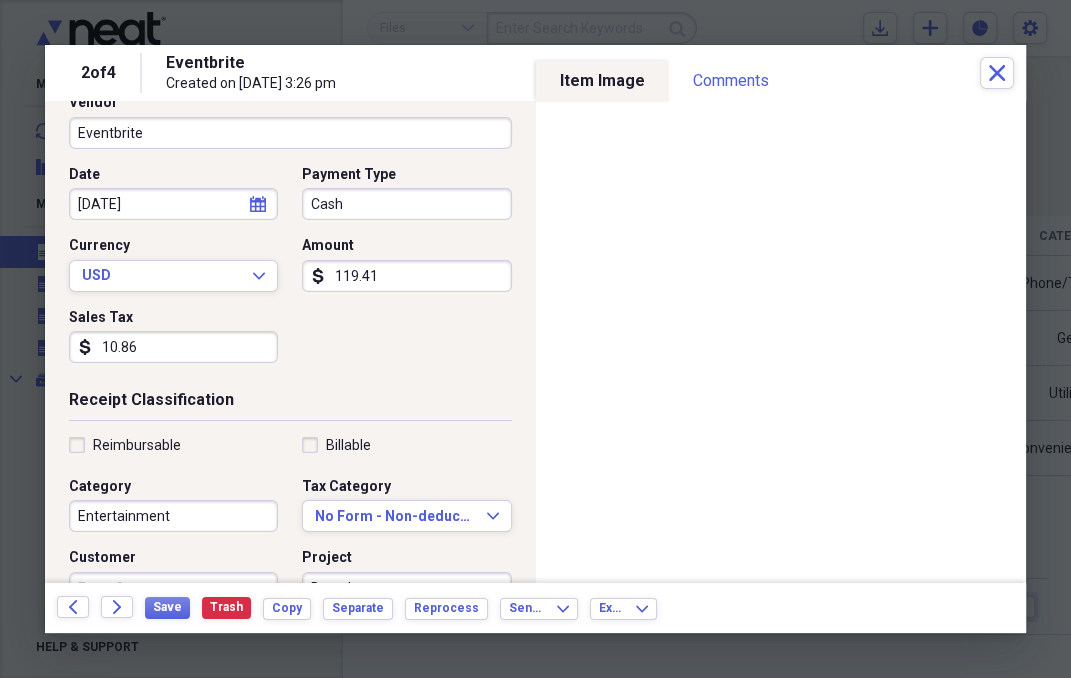 click on "Cash" at bounding box center (406, 204) 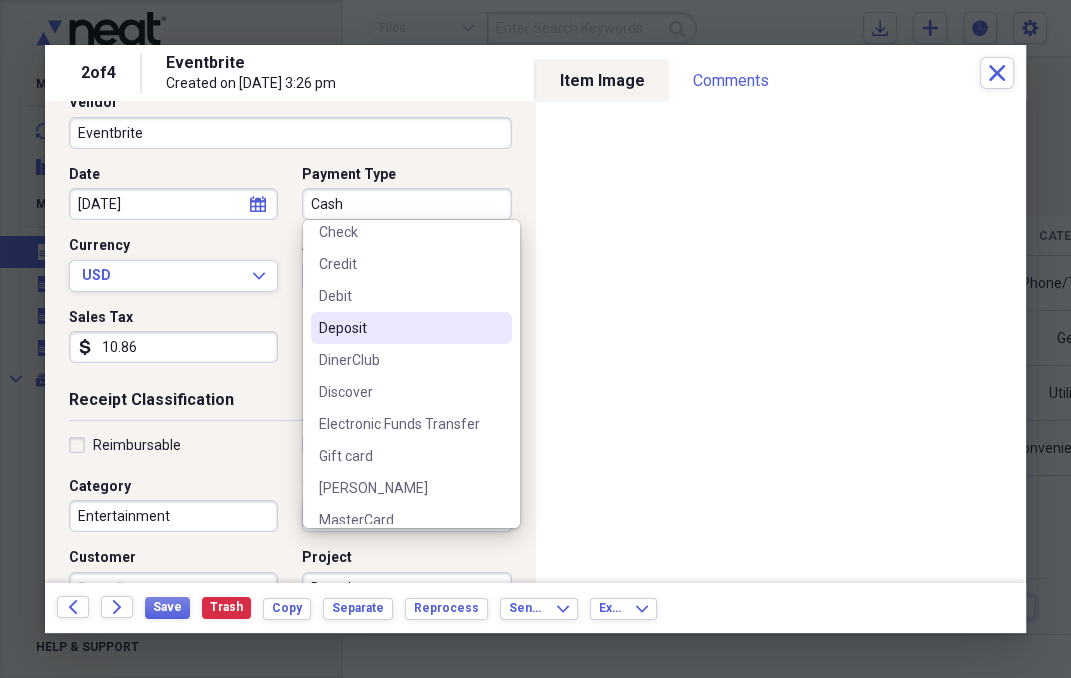 scroll, scrollTop: 153, scrollLeft: 0, axis: vertical 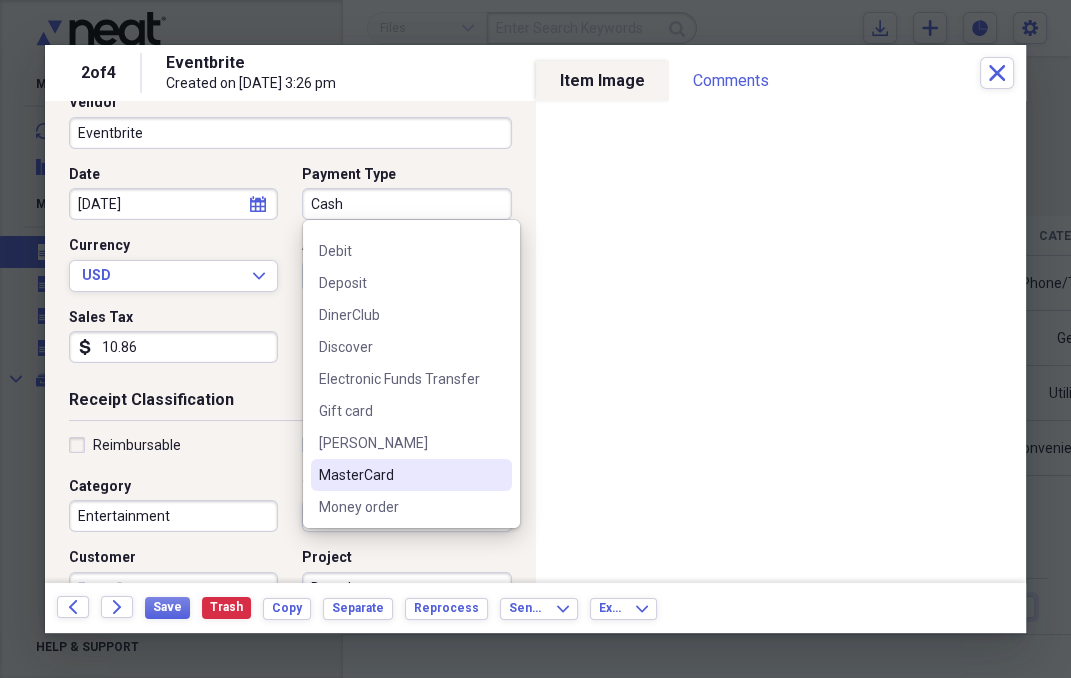 click on "MasterCard" at bounding box center [399, 475] 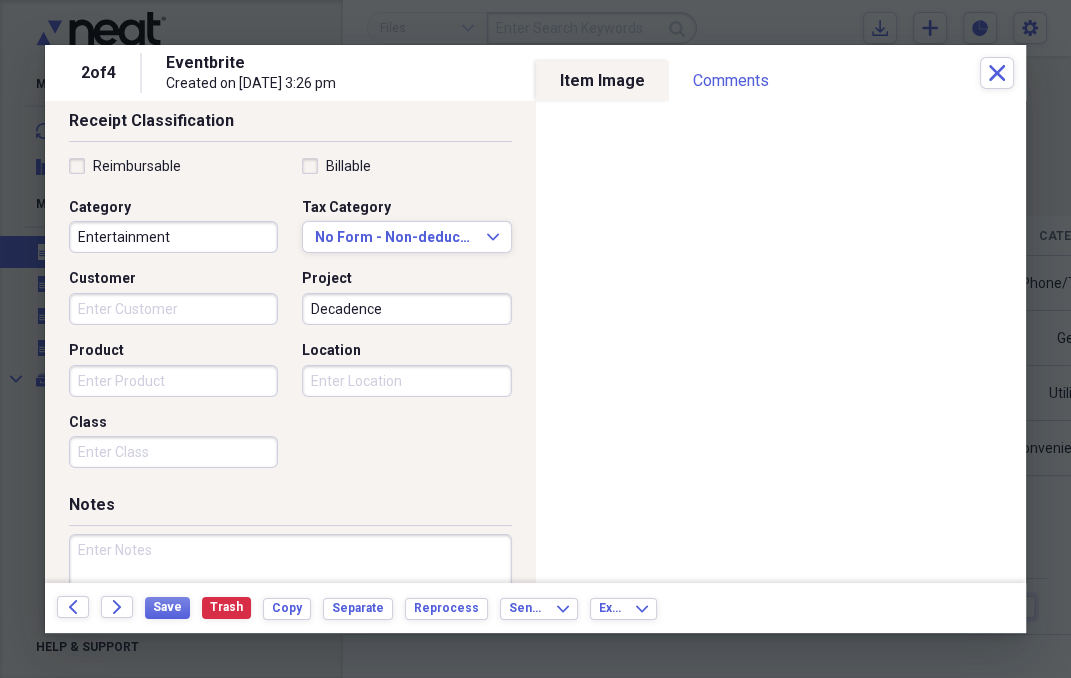 scroll, scrollTop: 460, scrollLeft: 0, axis: vertical 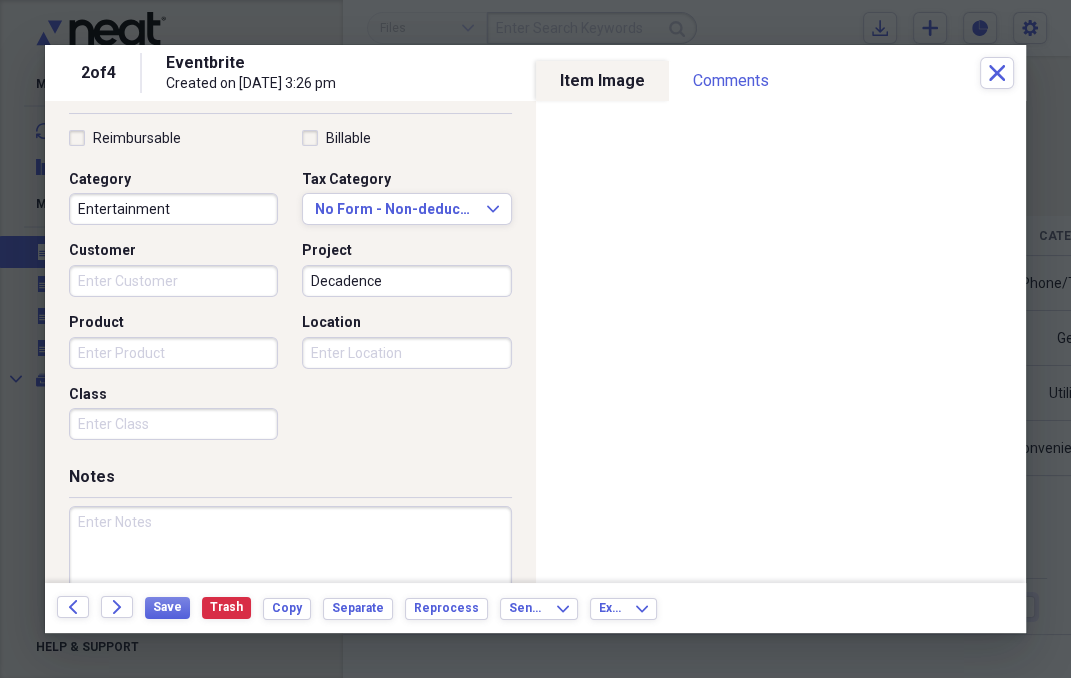 click at bounding box center (290, 571) 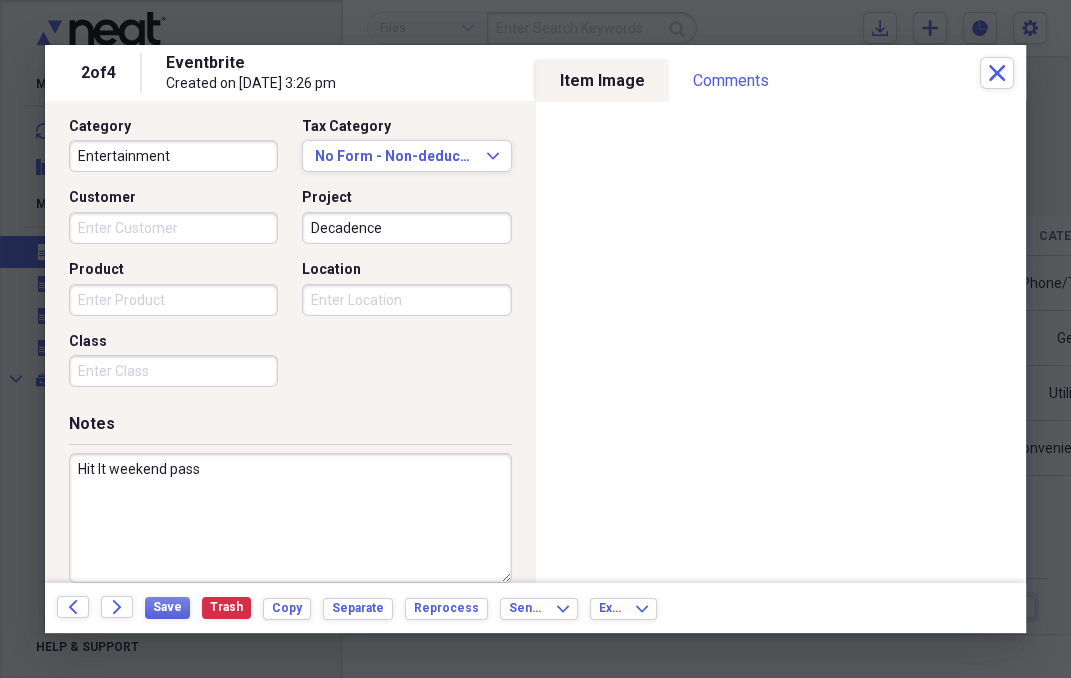 scroll, scrollTop: 538, scrollLeft: 0, axis: vertical 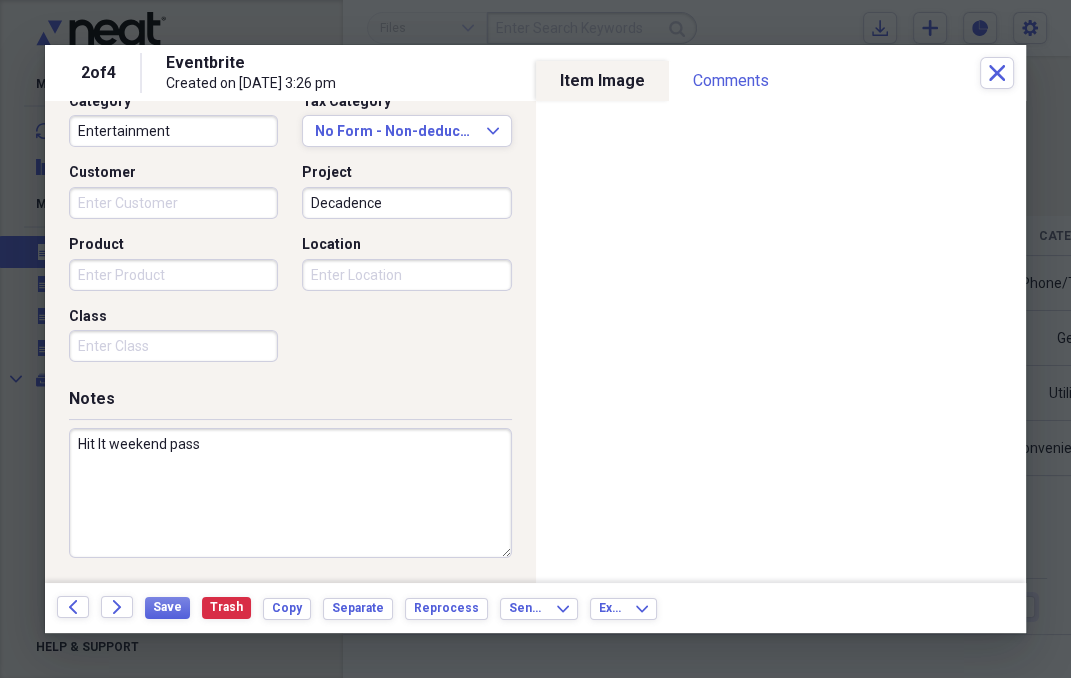 click on "Hit It weekend pass" at bounding box center (290, 493) 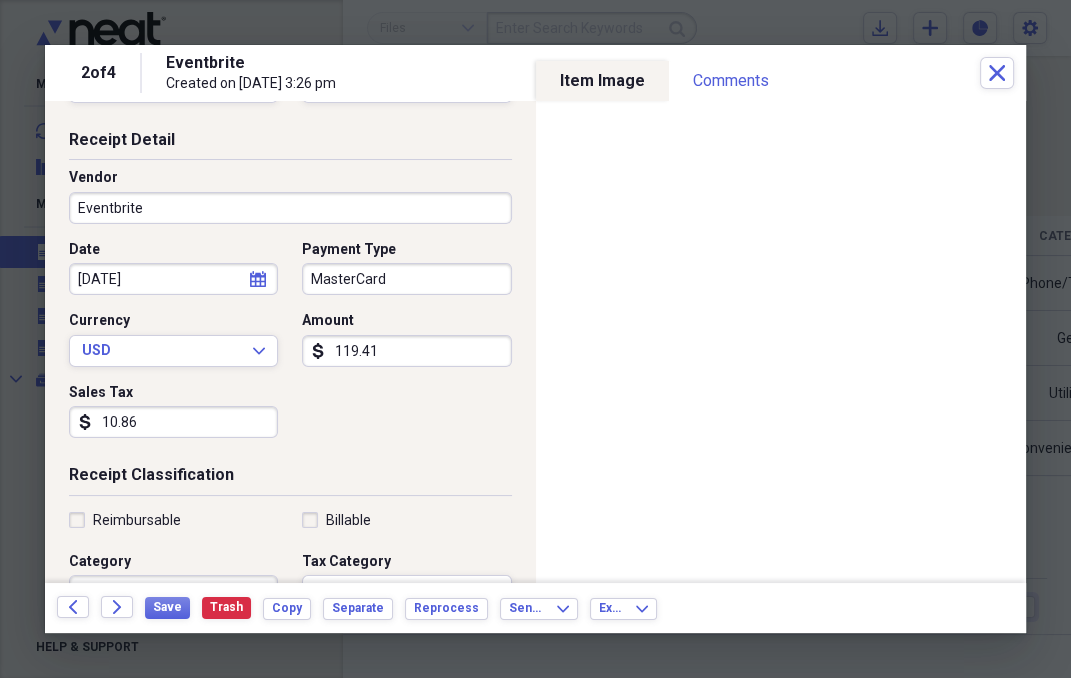 scroll, scrollTop: 0, scrollLeft: 0, axis: both 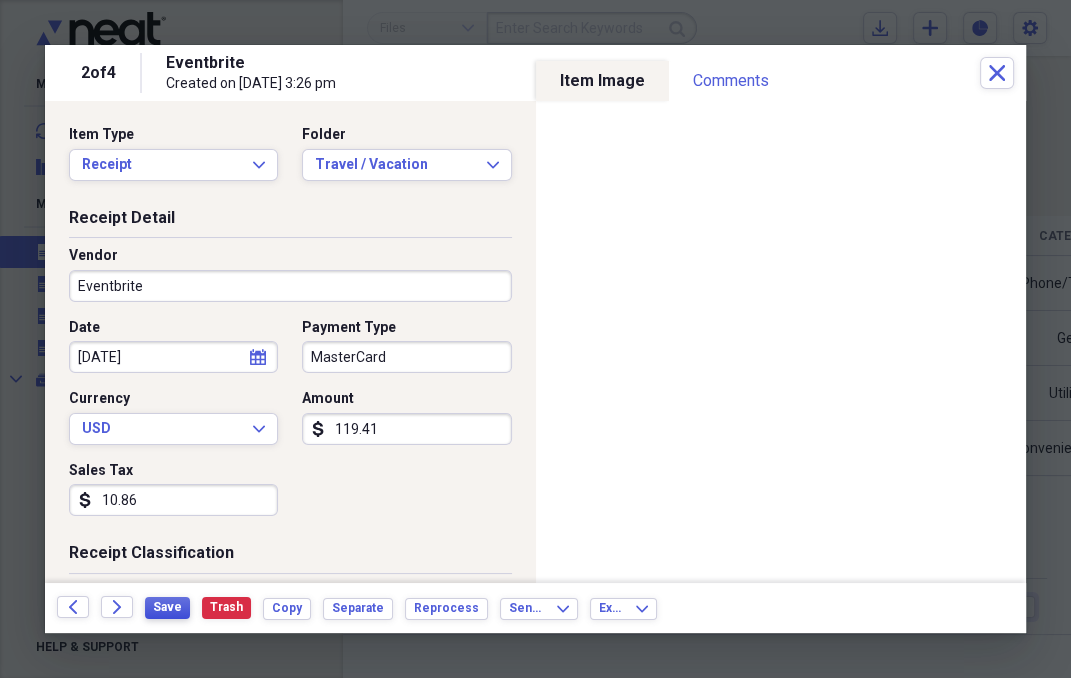 type on "Hit It Southern Decadence weekend pass" 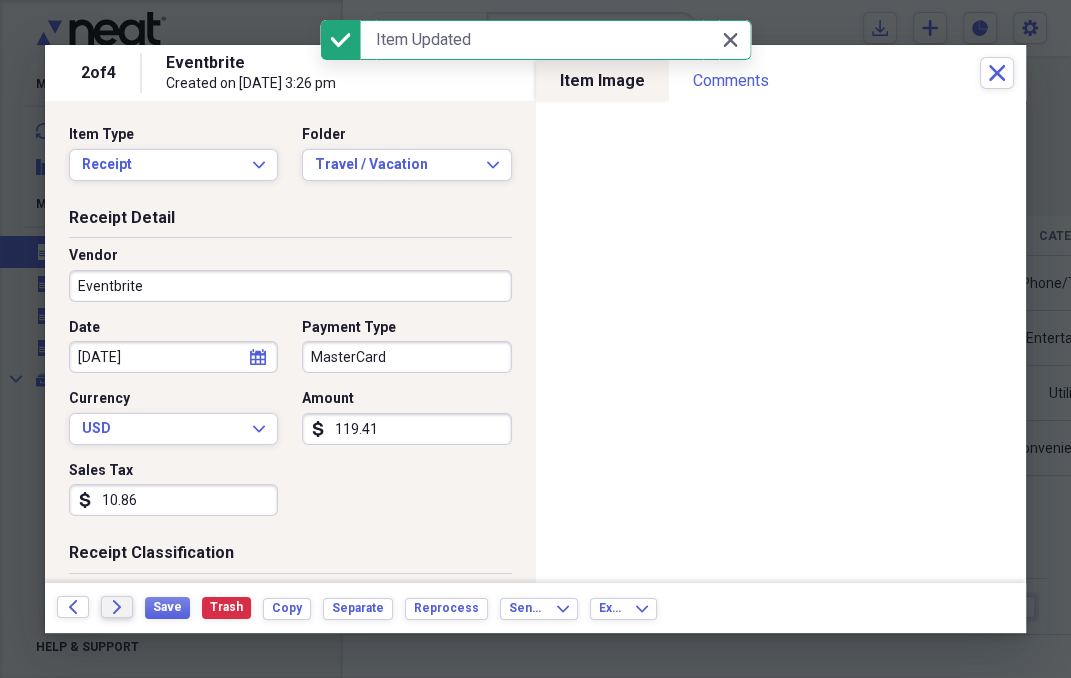 click 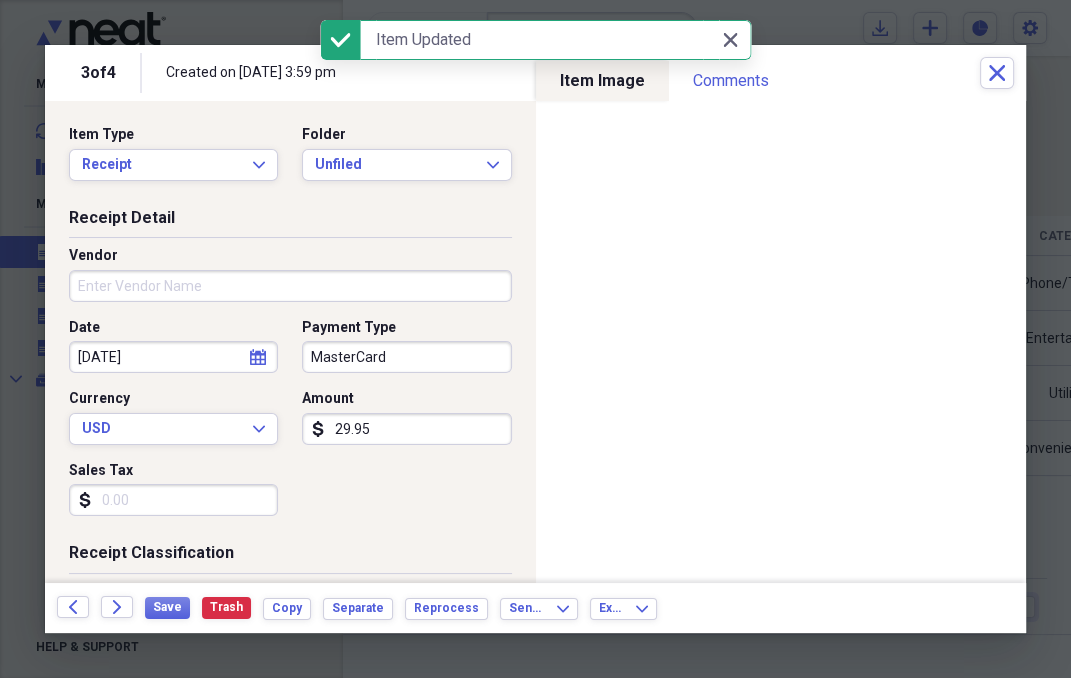 click on "Vendor" at bounding box center (290, 286) 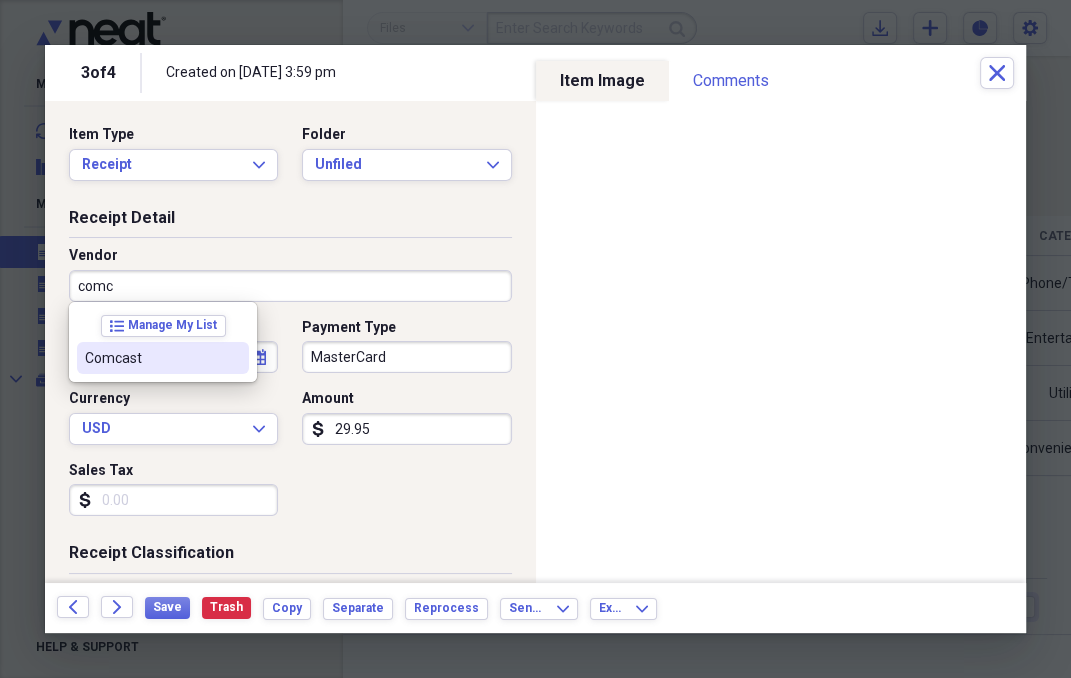 type on "Comcast" 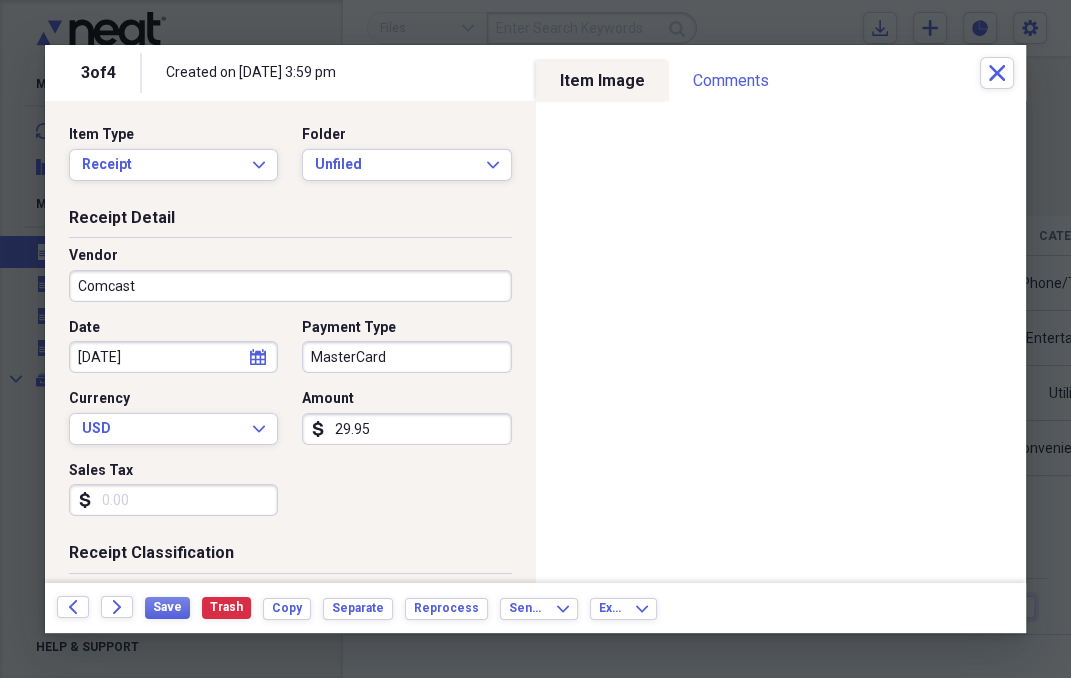 select on "6" 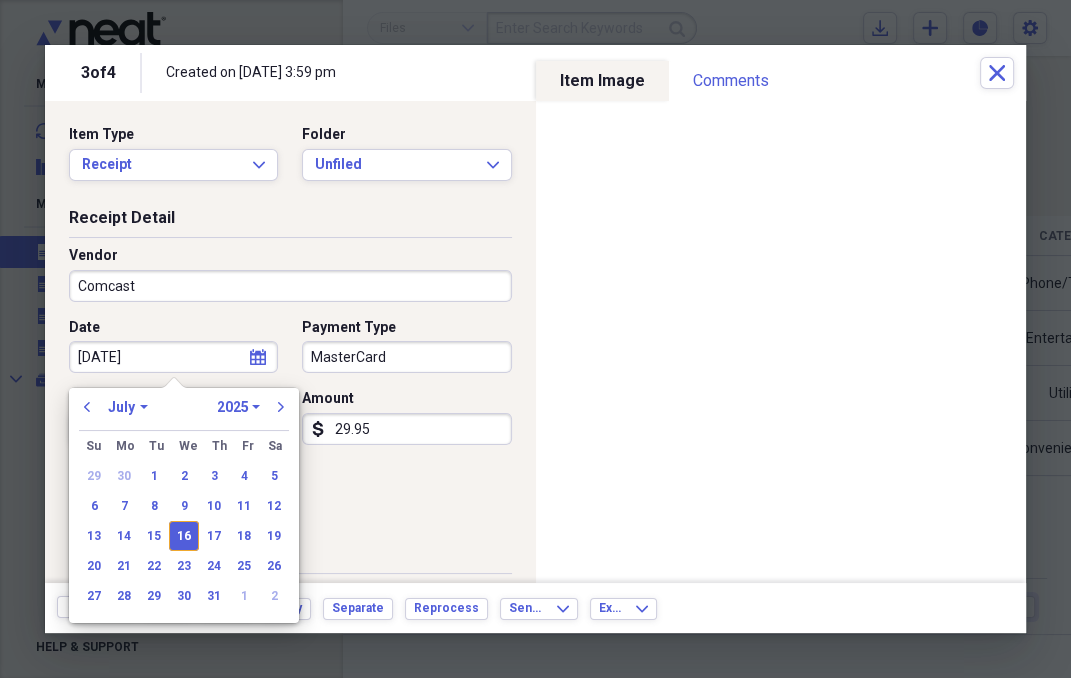 type on "Phone/Telecom" 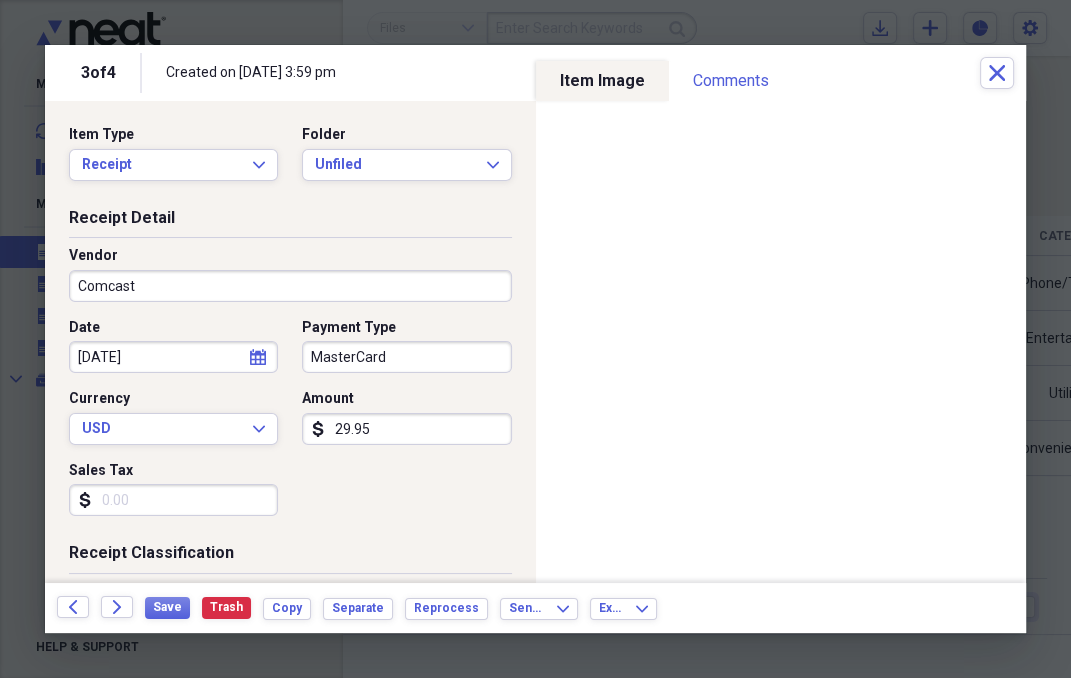 click on "Sales Tax" at bounding box center [173, 500] 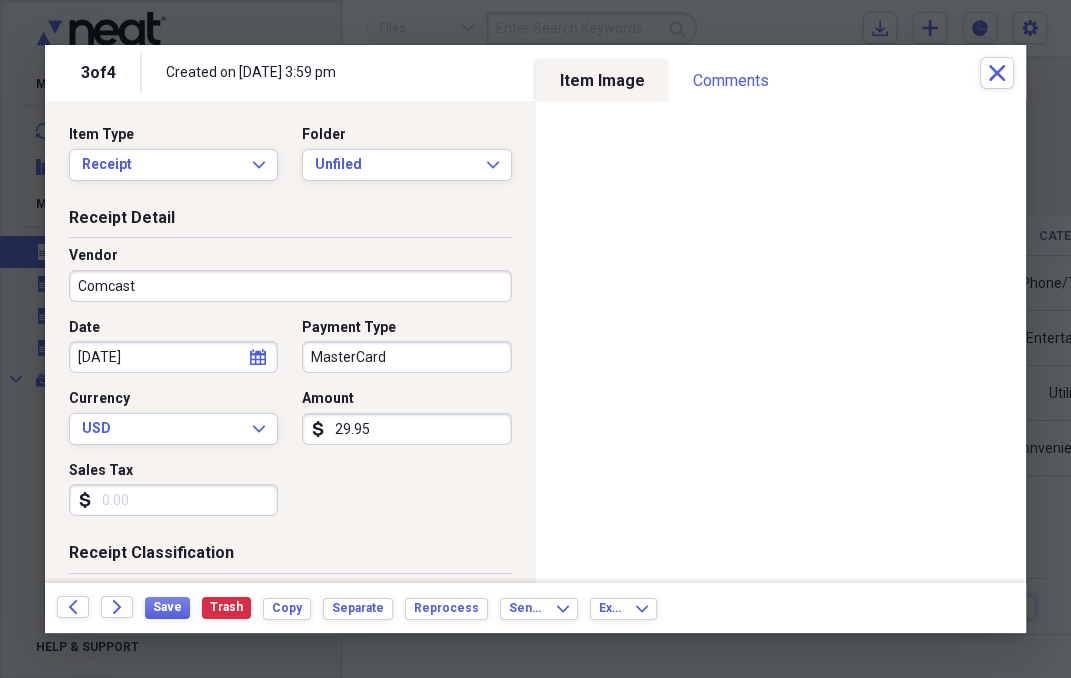 type on "0.00" 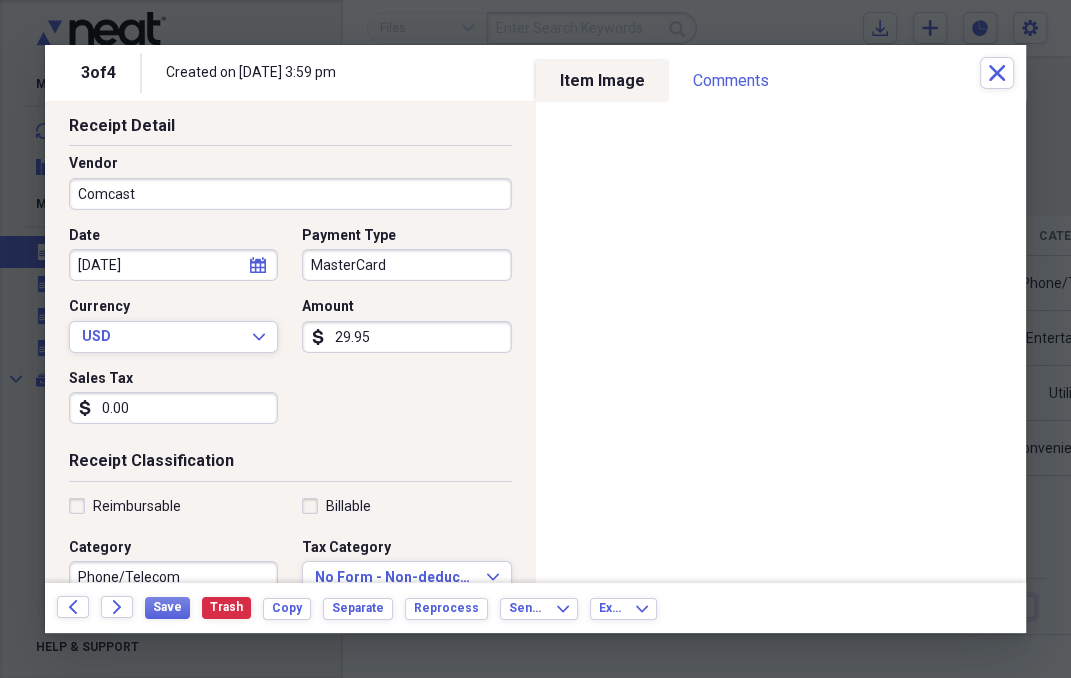 scroll, scrollTop: 0, scrollLeft: 0, axis: both 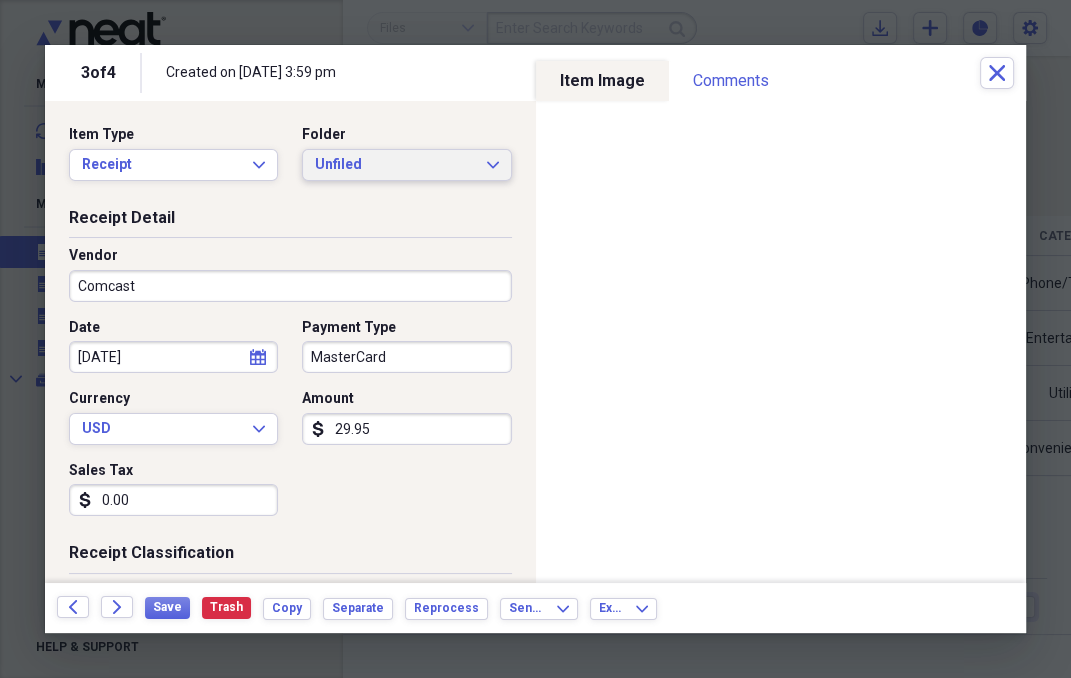 click on "Unfiled" at bounding box center (394, 165) 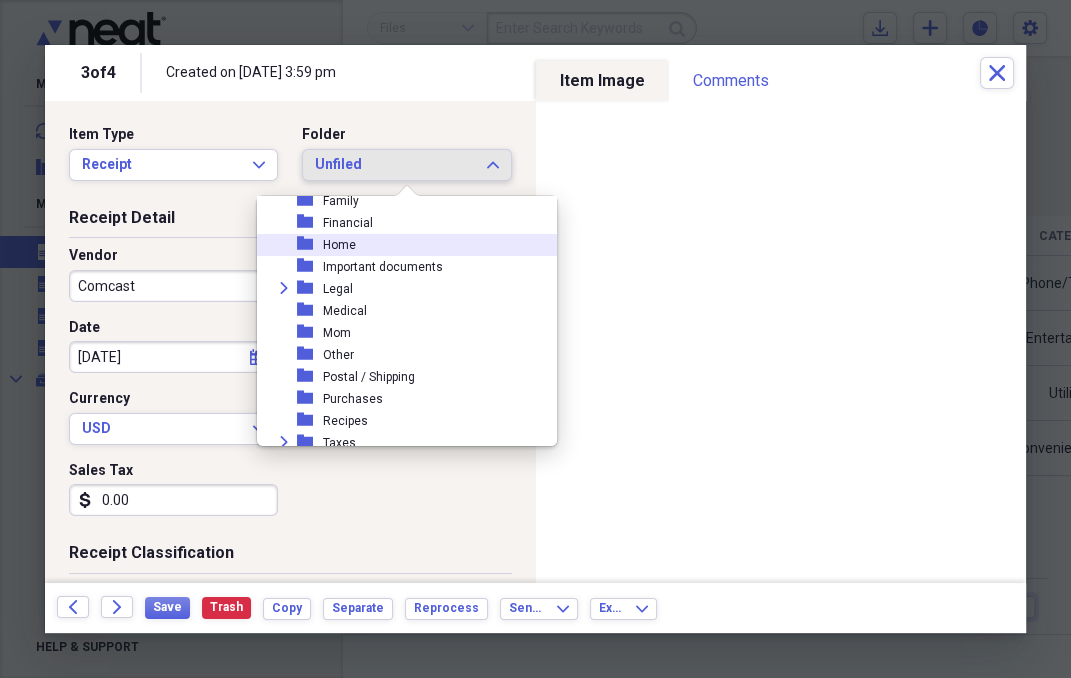 scroll, scrollTop: 249, scrollLeft: 0, axis: vertical 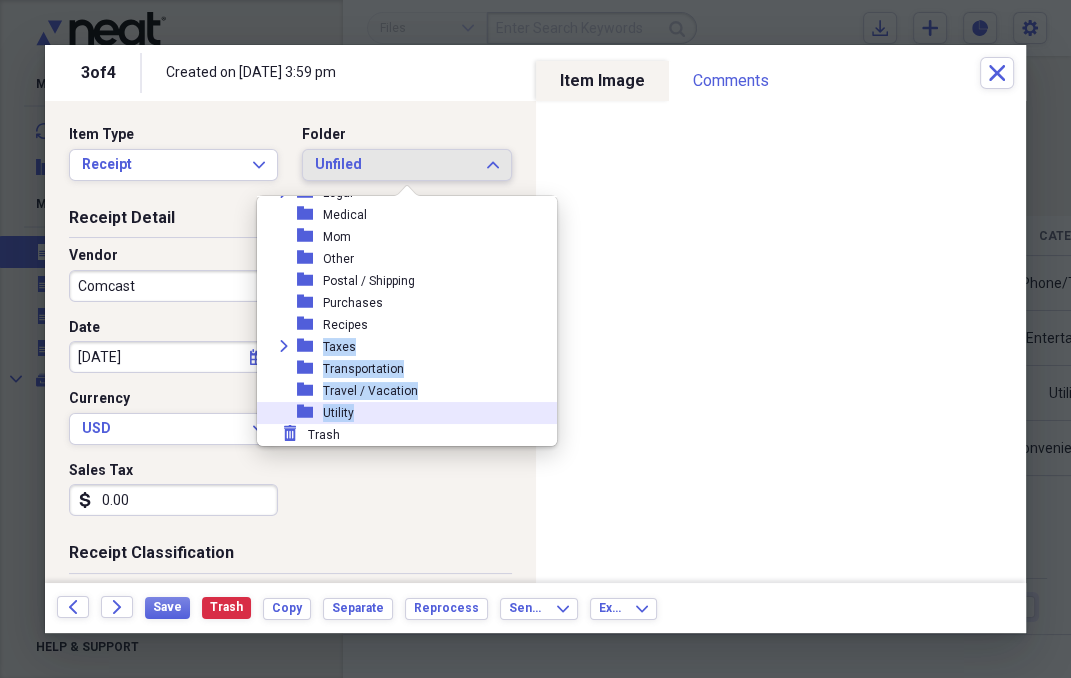click on "folder Utility" at bounding box center [399, 413] 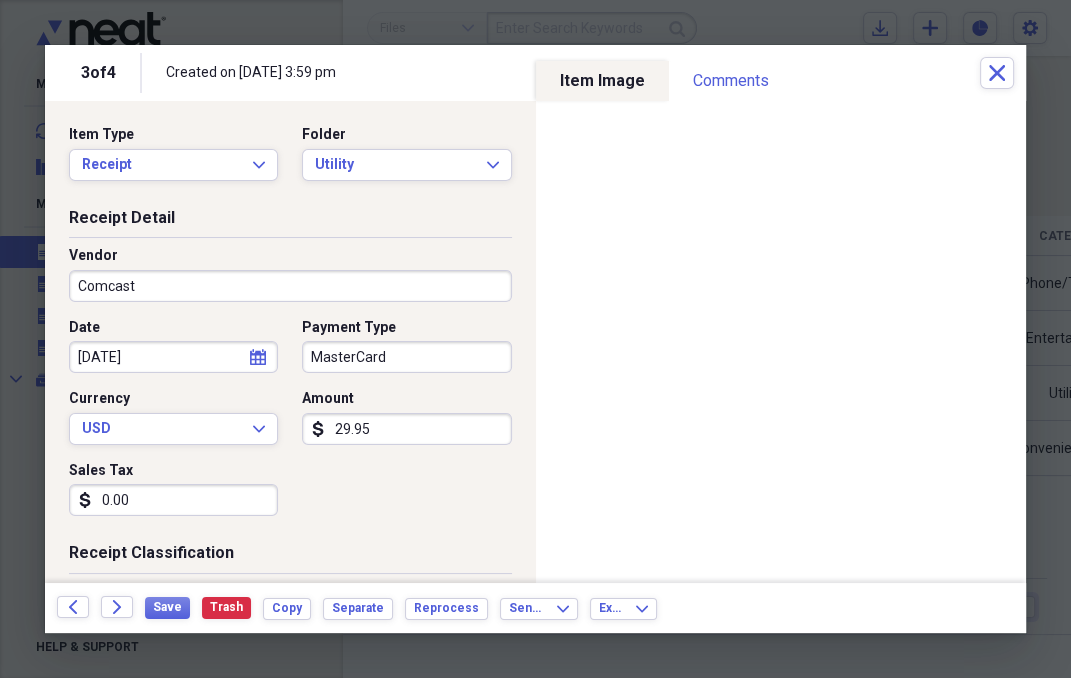 click on "Receipt Detail" at bounding box center (290, 222) 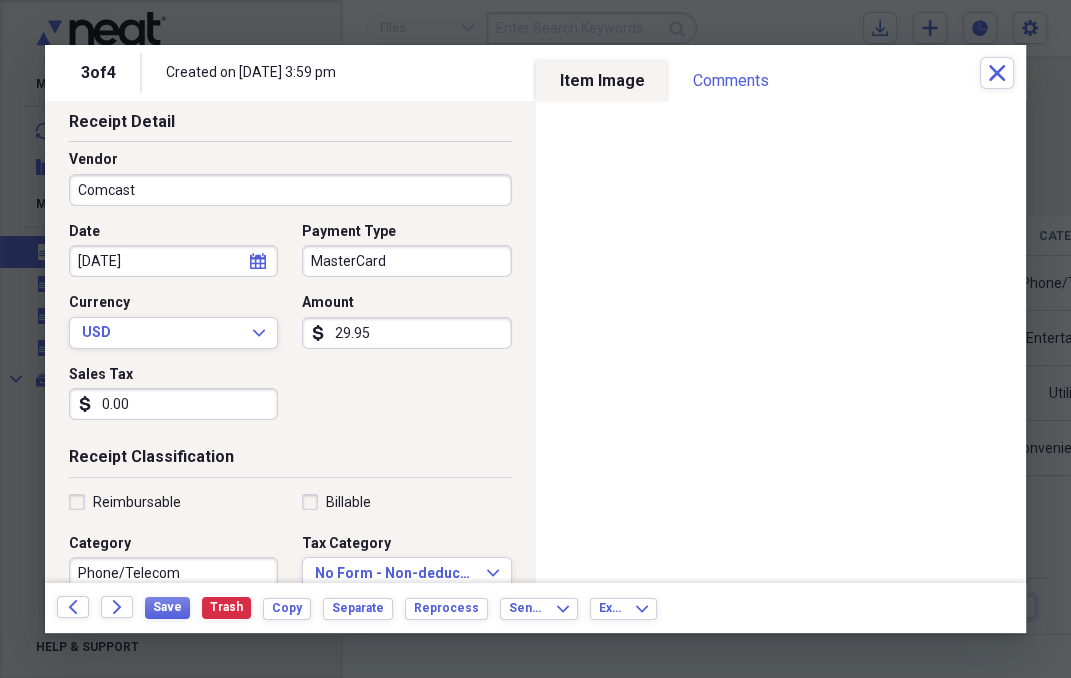 scroll, scrollTop: 307, scrollLeft: 0, axis: vertical 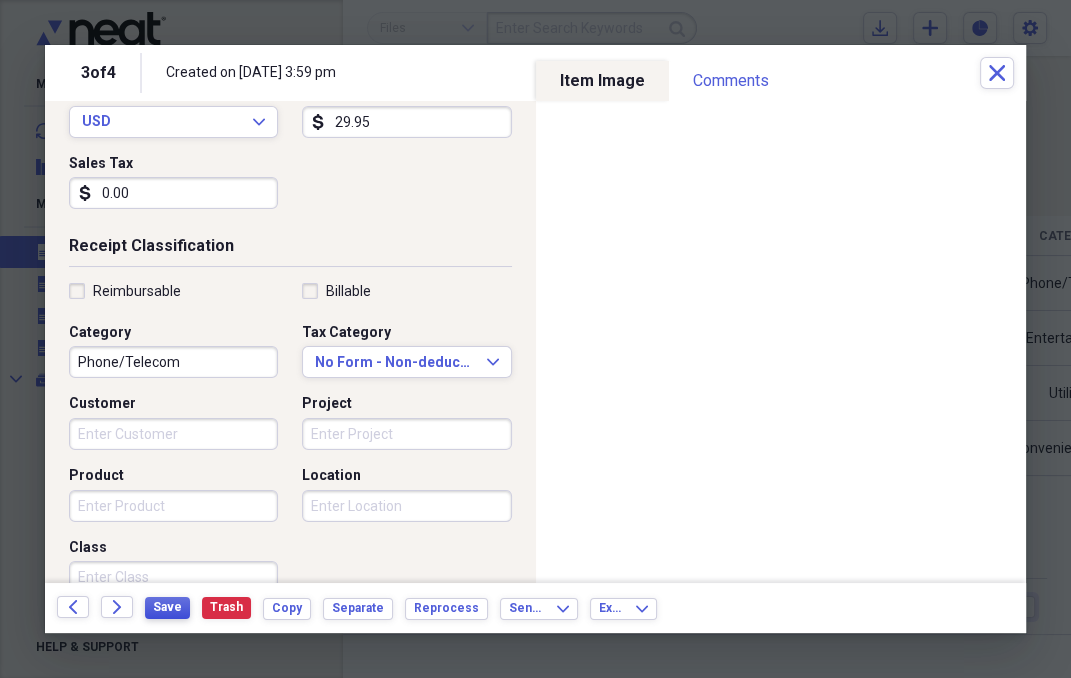 click on "Save" at bounding box center [167, 607] 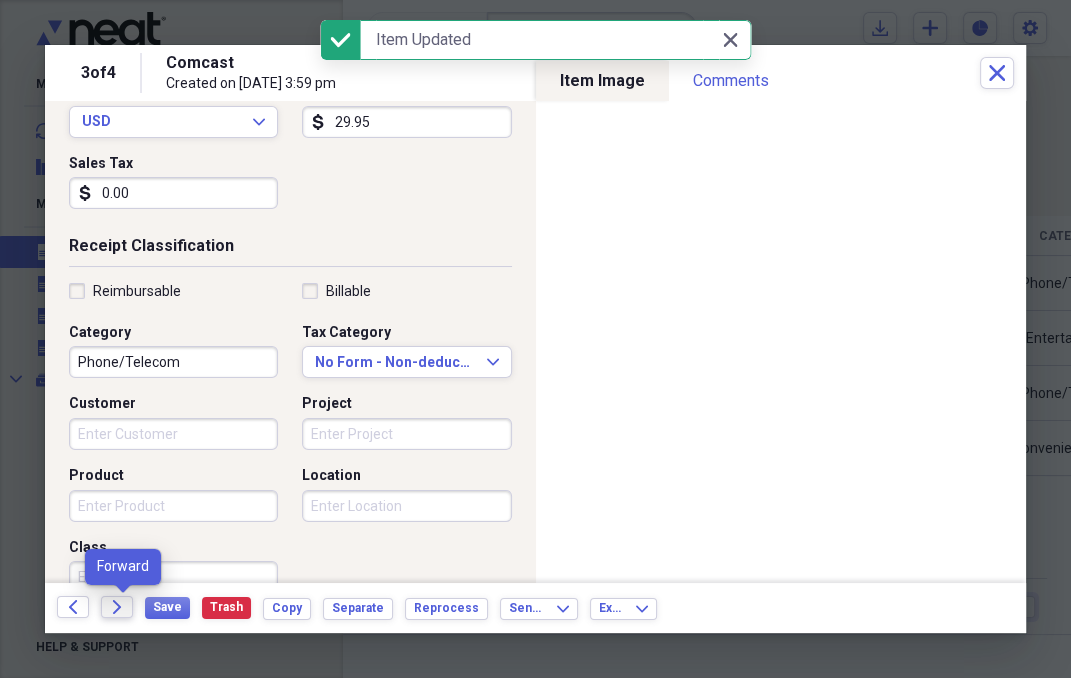 click on "Forward" 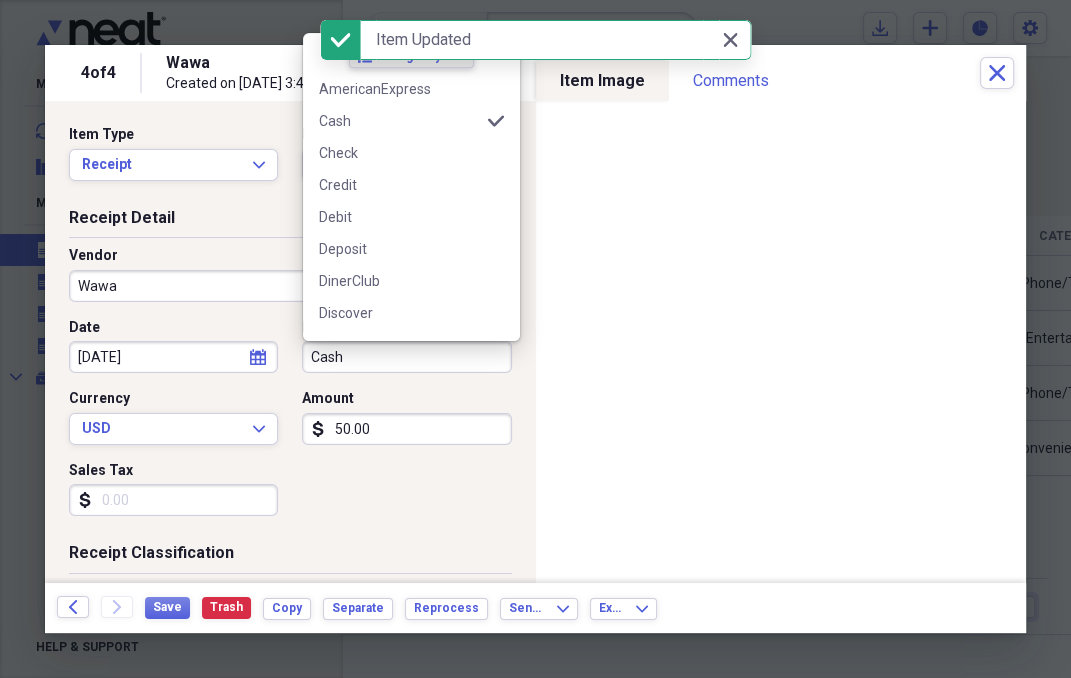 click on "Cash" at bounding box center [406, 357] 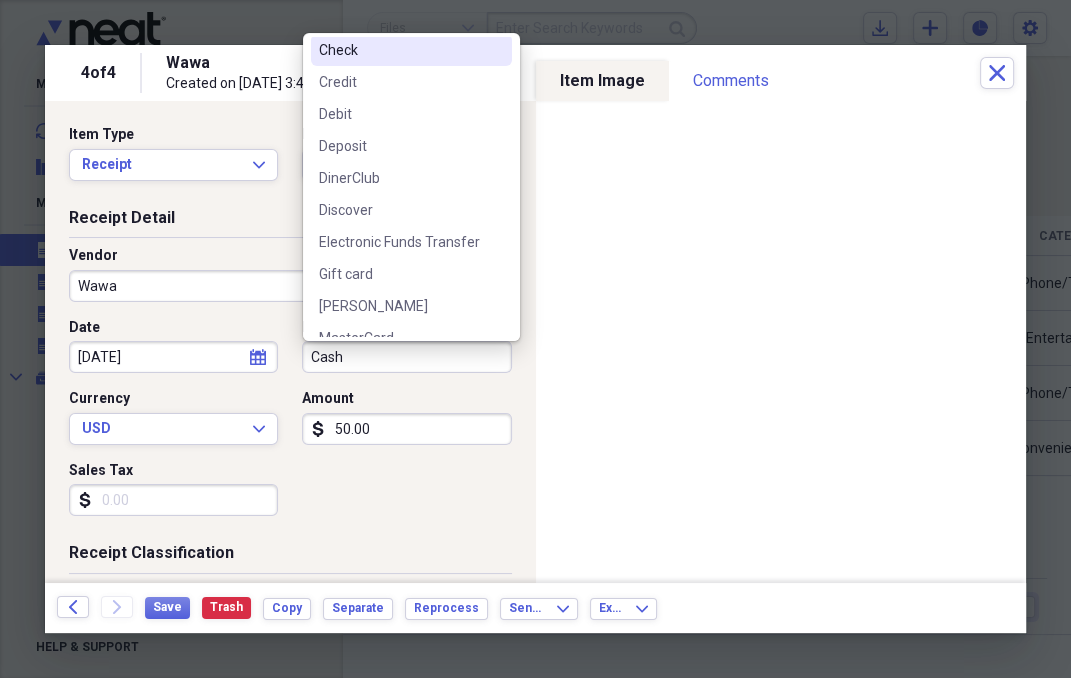 scroll, scrollTop: 153, scrollLeft: 0, axis: vertical 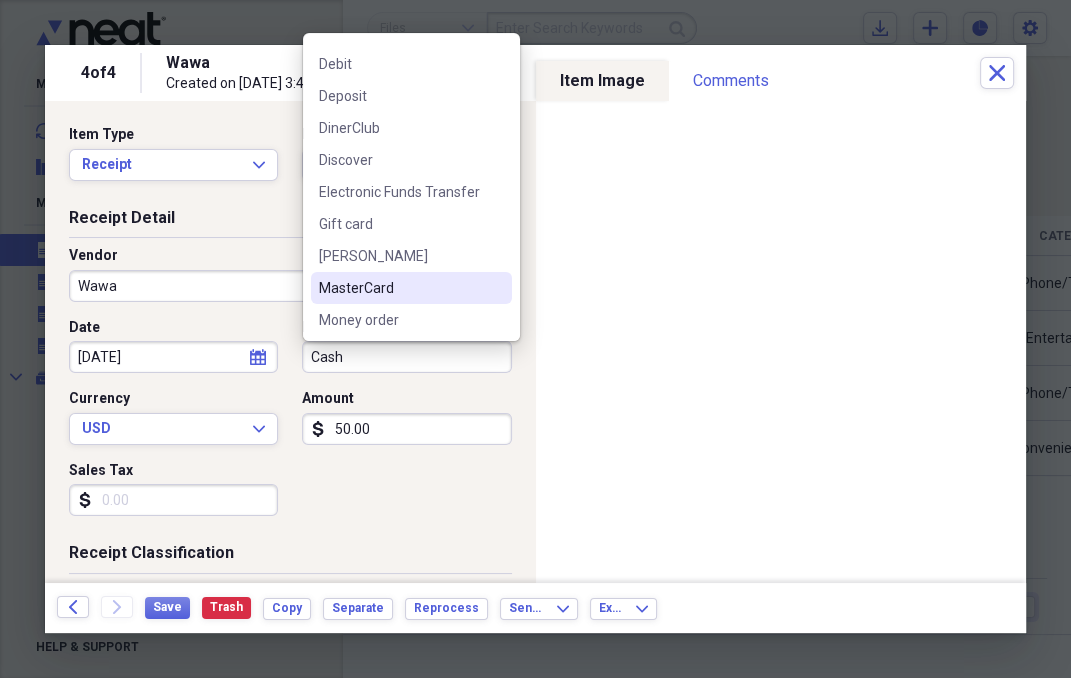 click on "MasterCard" at bounding box center [411, 288] 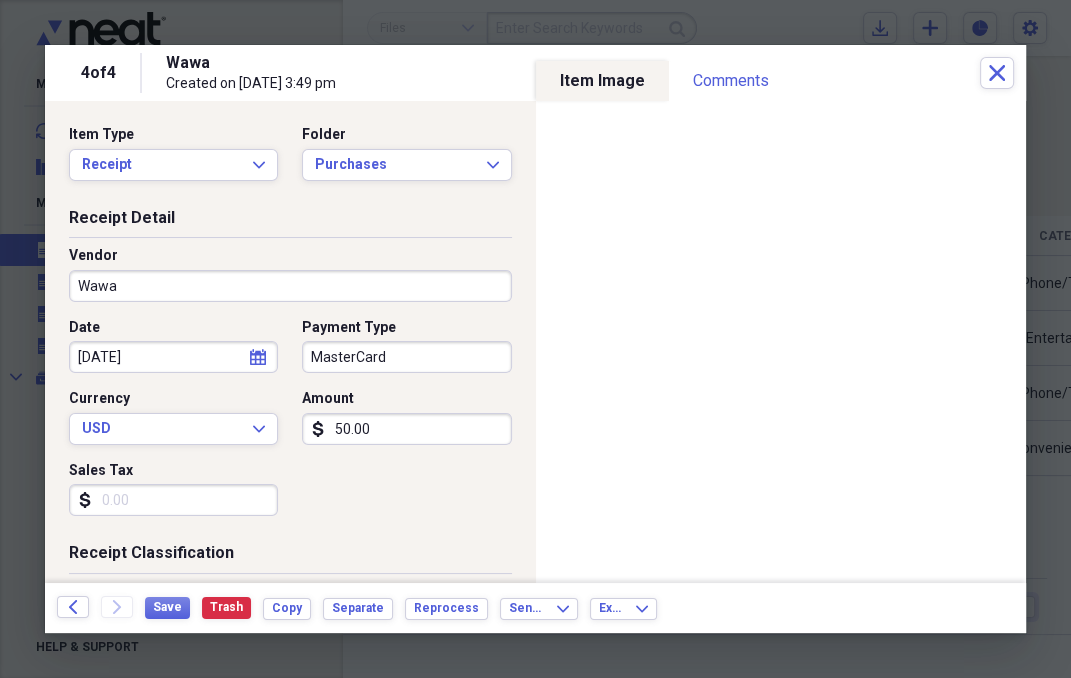 click on "Sales Tax" at bounding box center (173, 500) 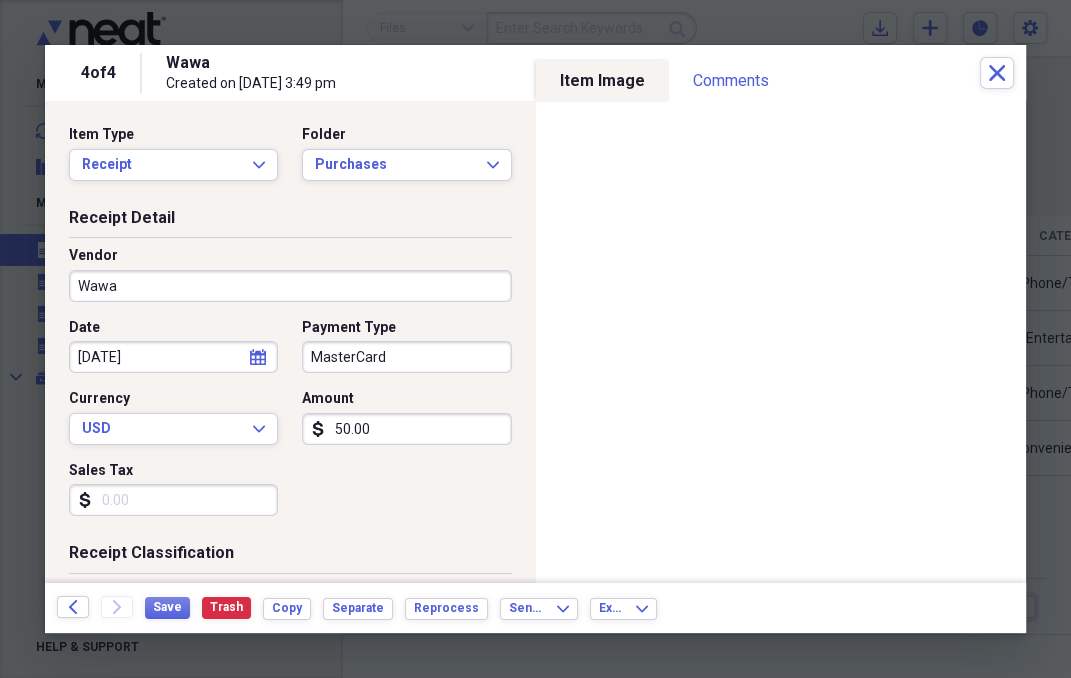 type on "0.00" 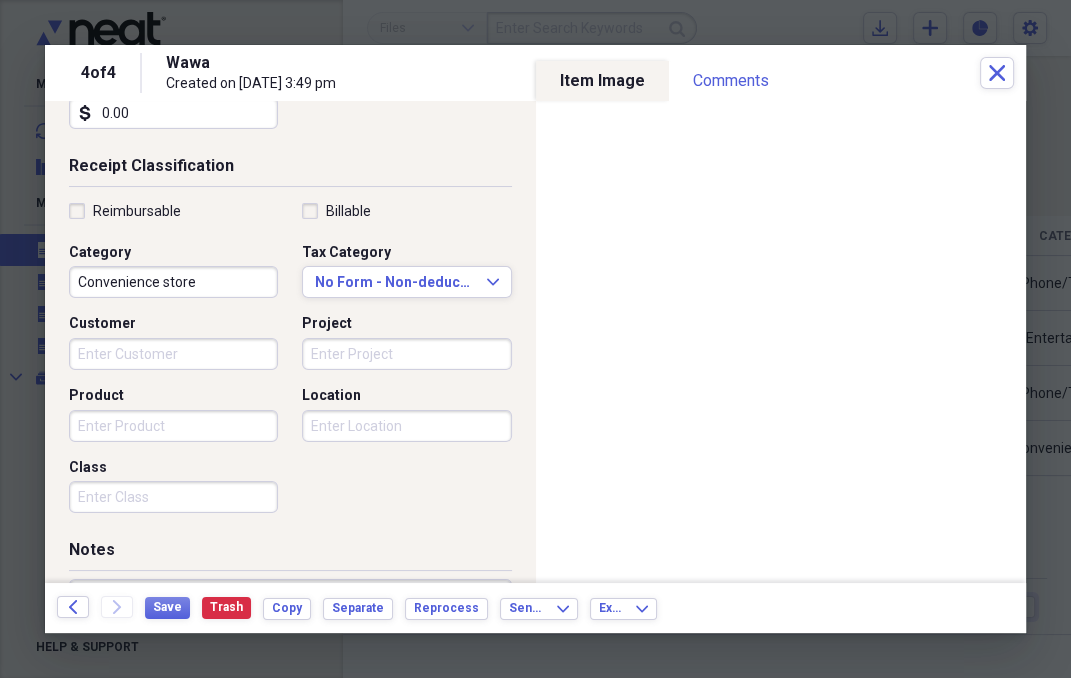 scroll, scrollTop: 460, scrollLeft: 0, axis: vertical 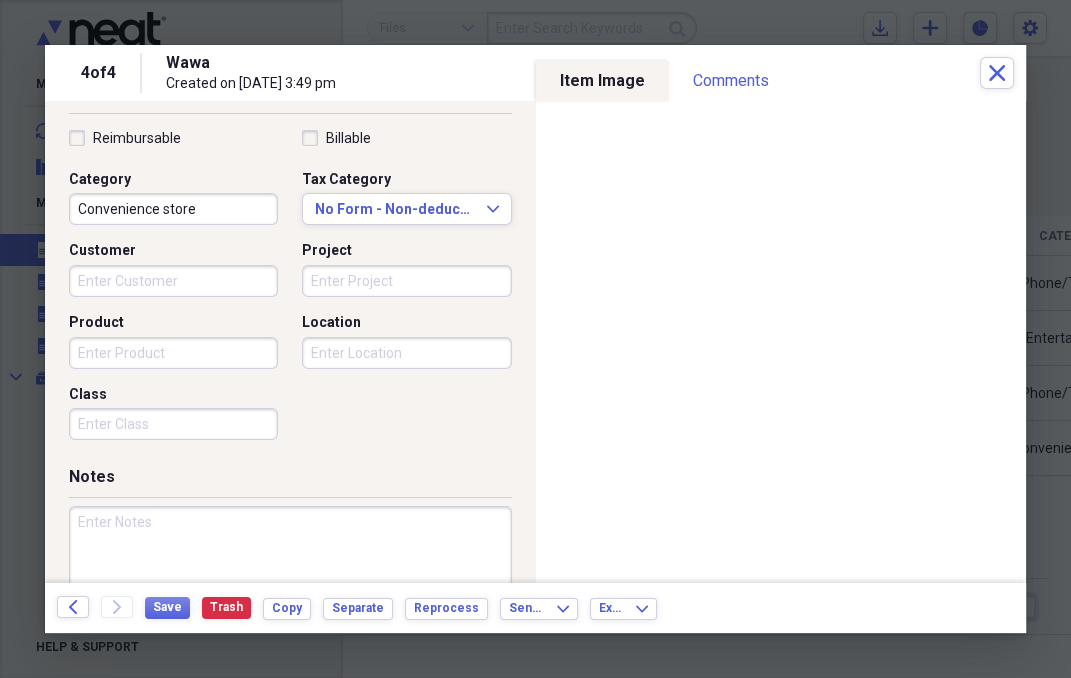 click at bounding box center [290, 571] 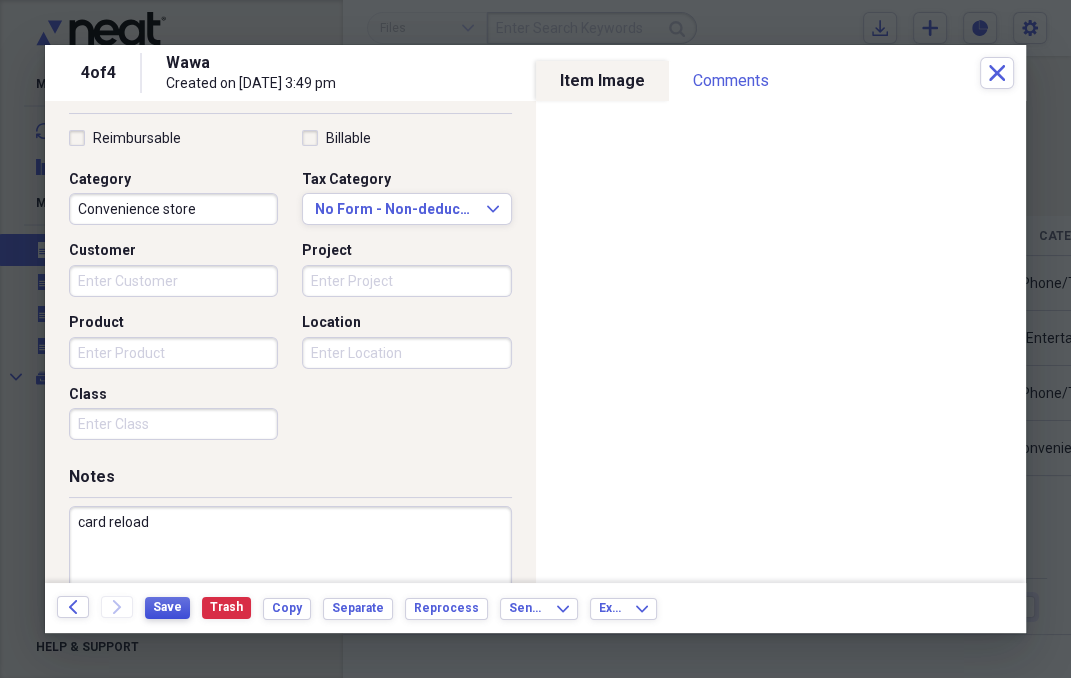 type on "card reload" 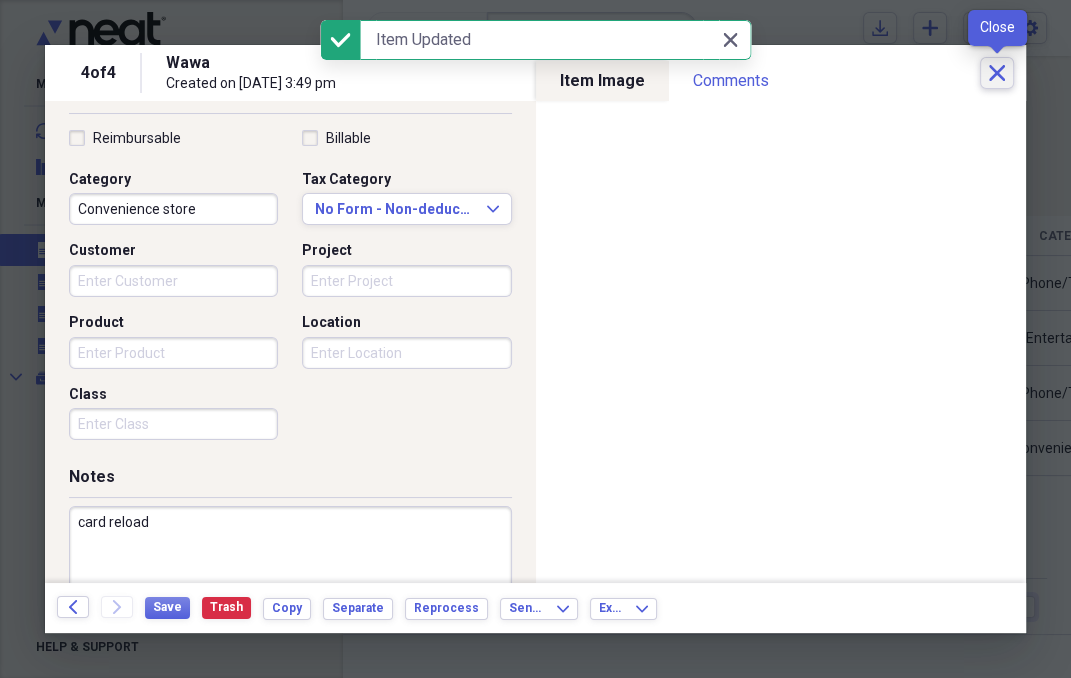 click 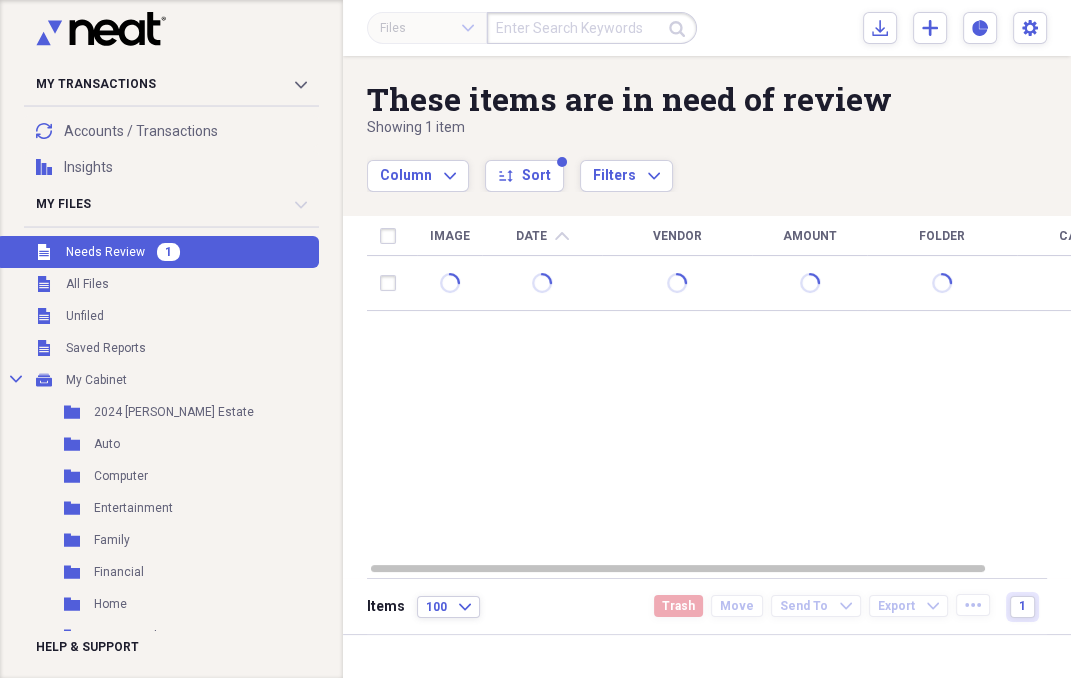 click on "Needs Review" at bounding box center [105, 252] 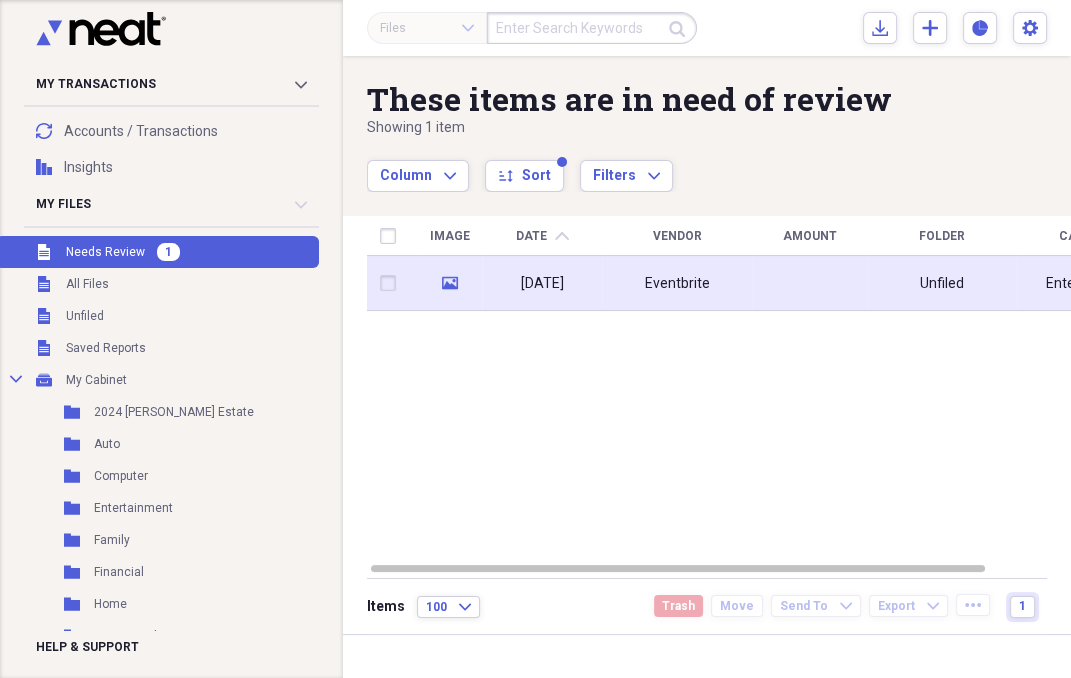 click on "[DATE]" at bounding box center [542, 283] 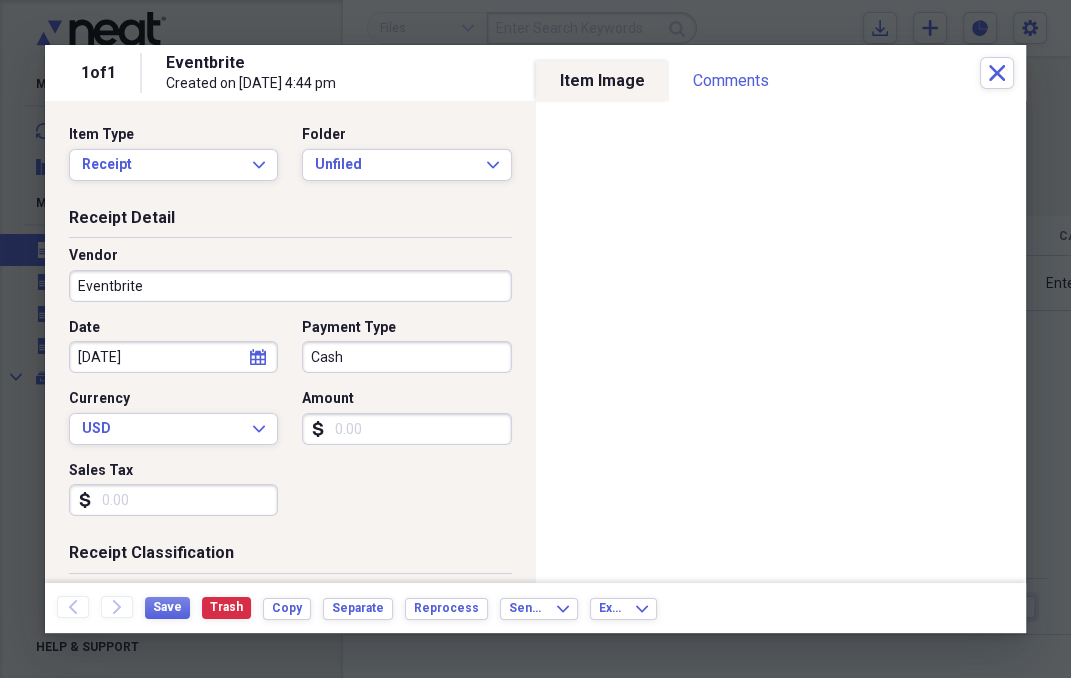 select on "6" 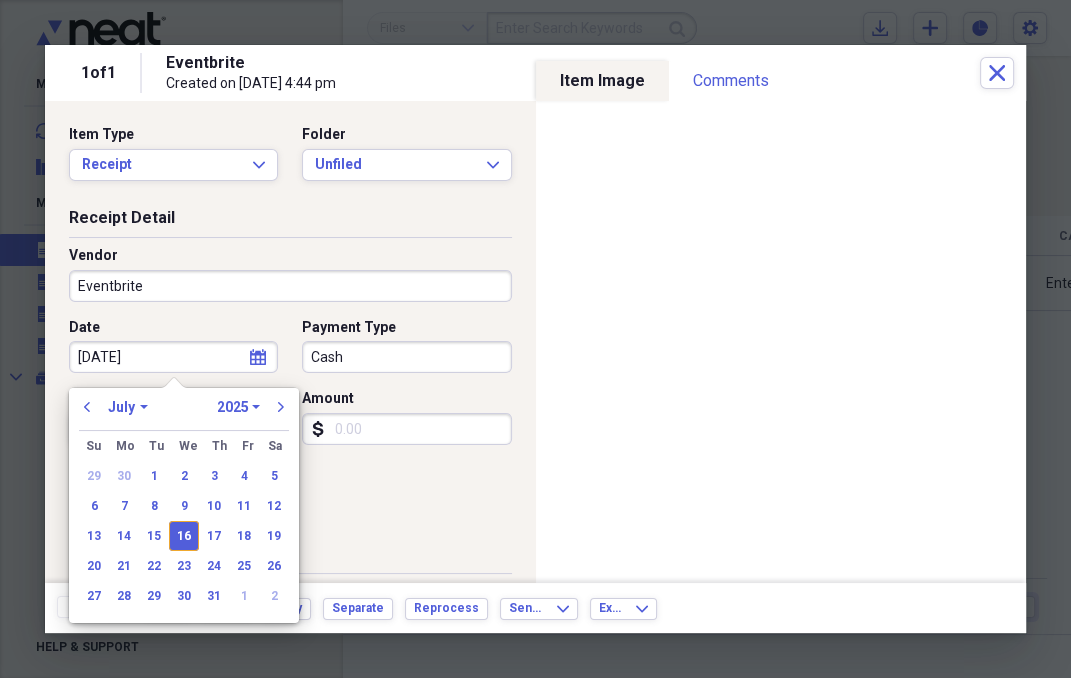 click on "[DATE]" at bounding box center (173, 357) 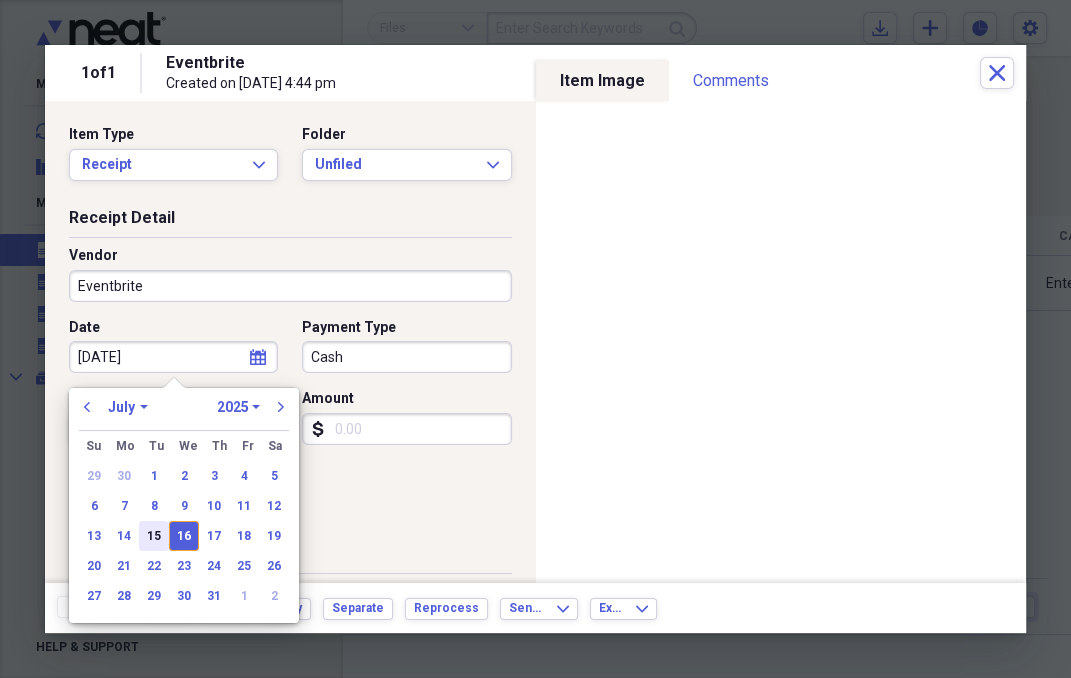 click on "15" at bounding box center [154, 536] 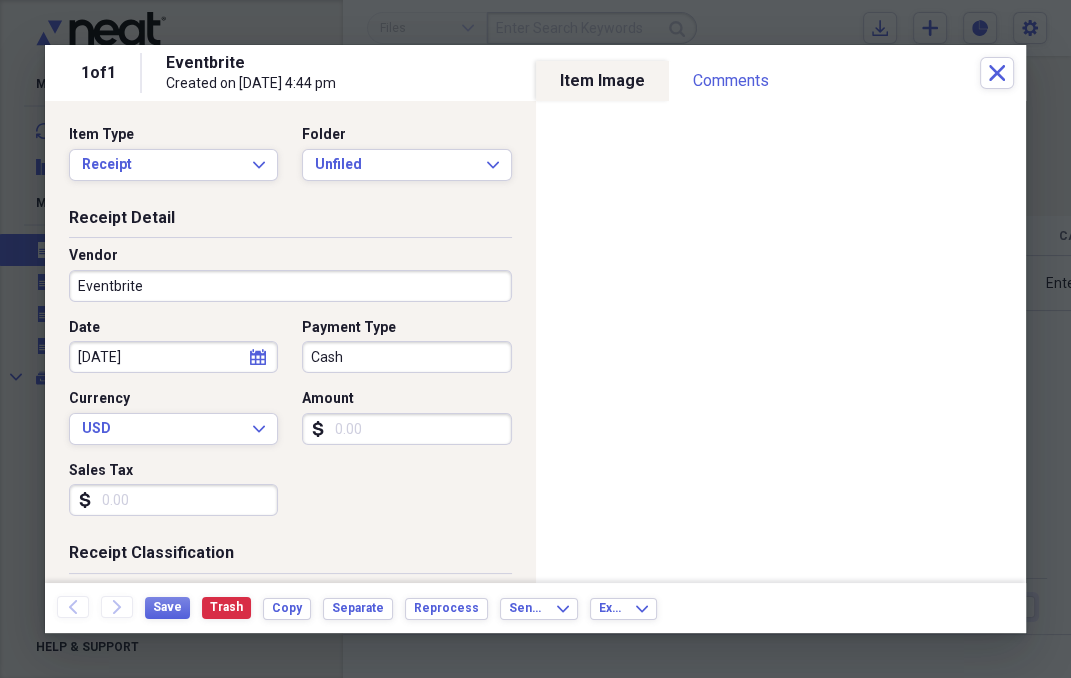 click on "Cash" at bounding box center [406, 357] 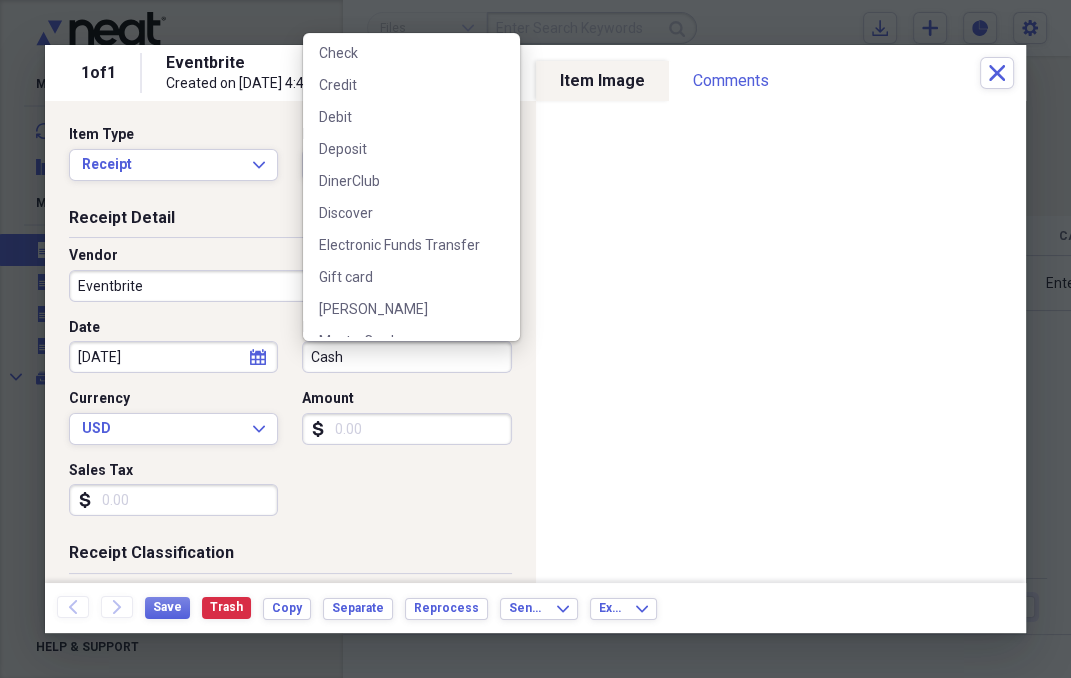 scroll, scrollTop: 153, scrollLeft: 0, axis: vertical 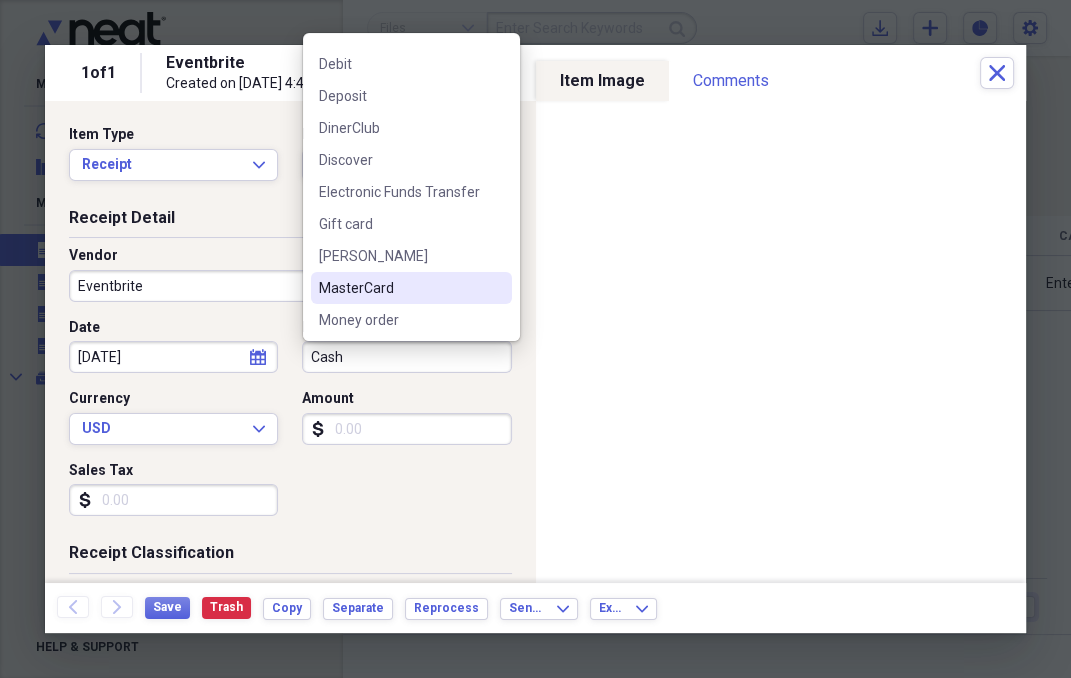 click on "MasterCard" at bounding box center (411, 288) 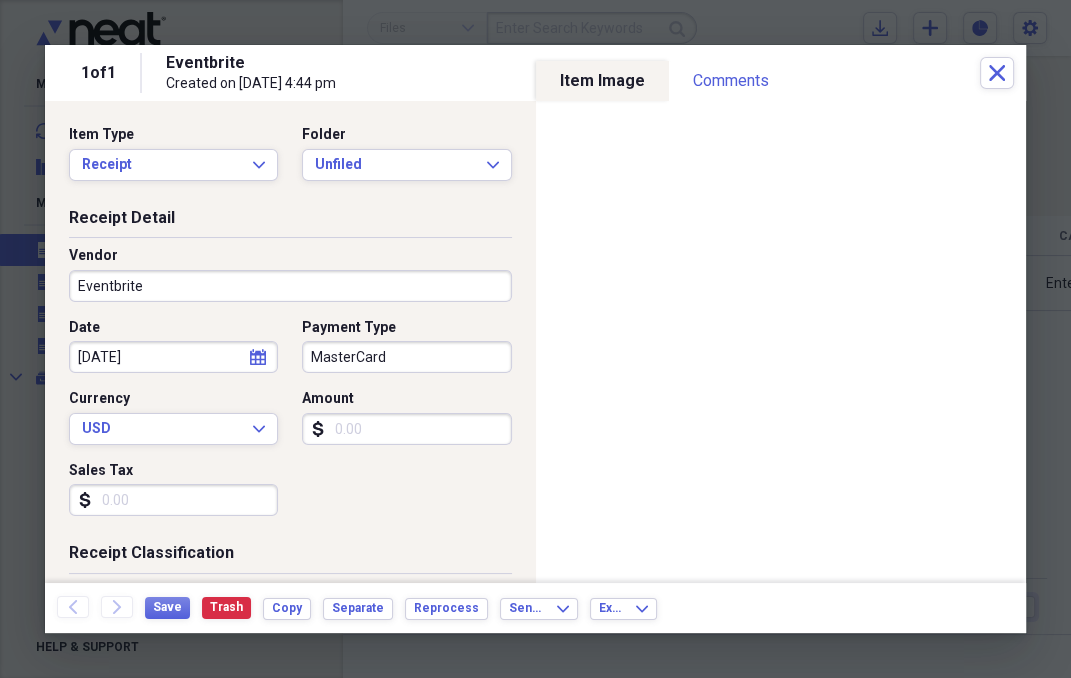 click on "Amount" at bounding box center [406, 429] 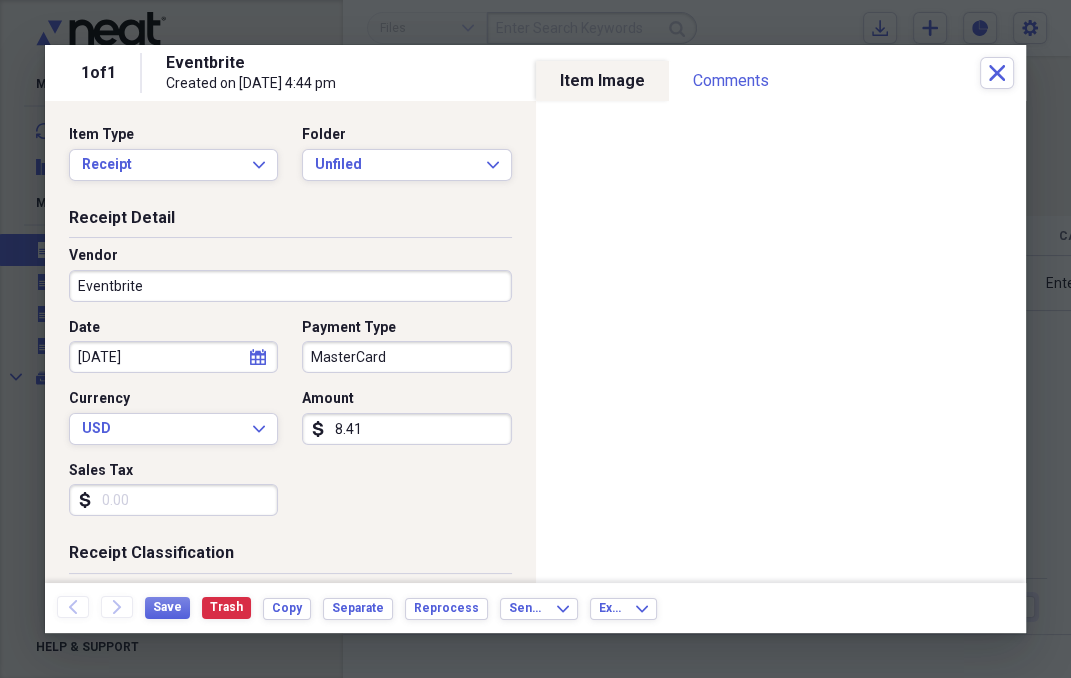 type on "84.19" 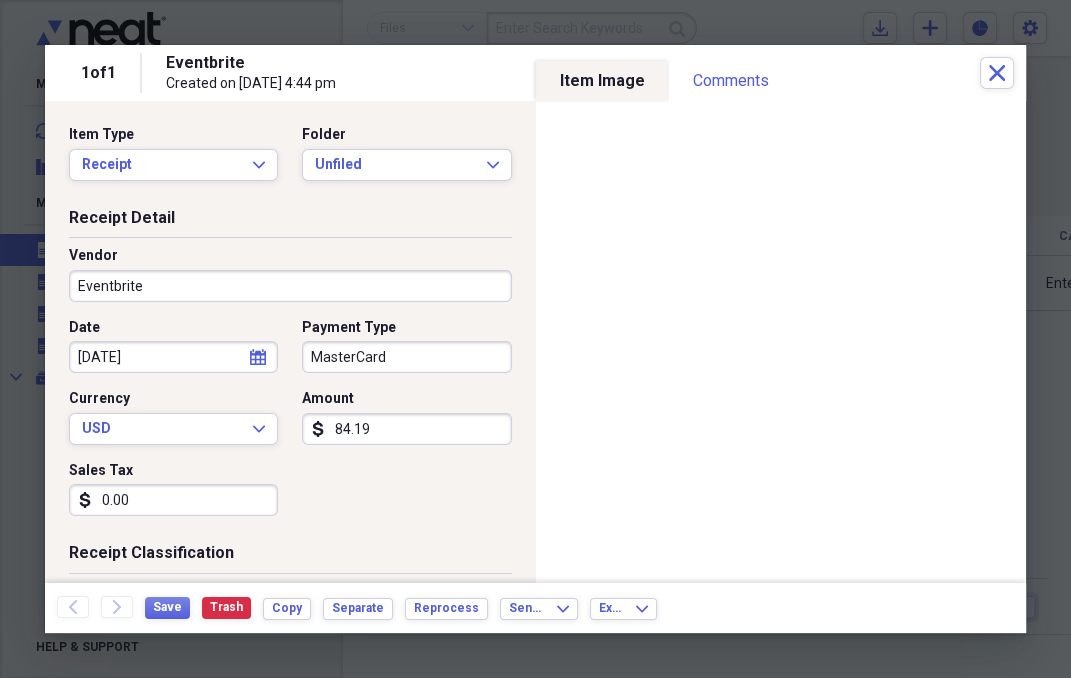 type on "0.00" 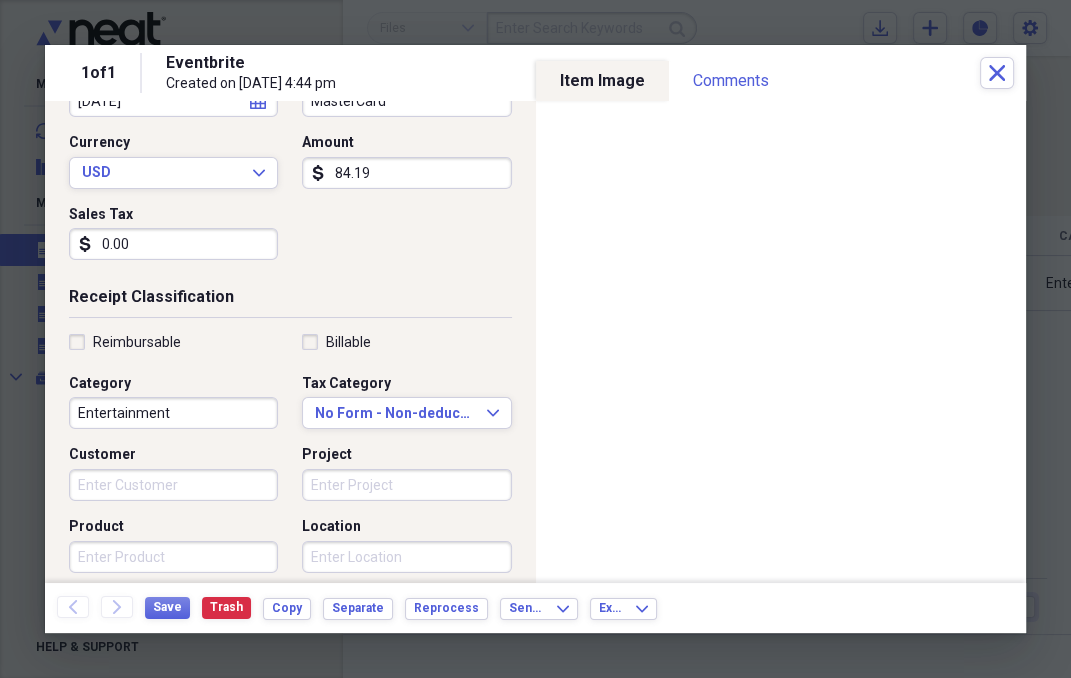 scroll, scrollTop: 307, scrollLeft: 0, axis: vertical 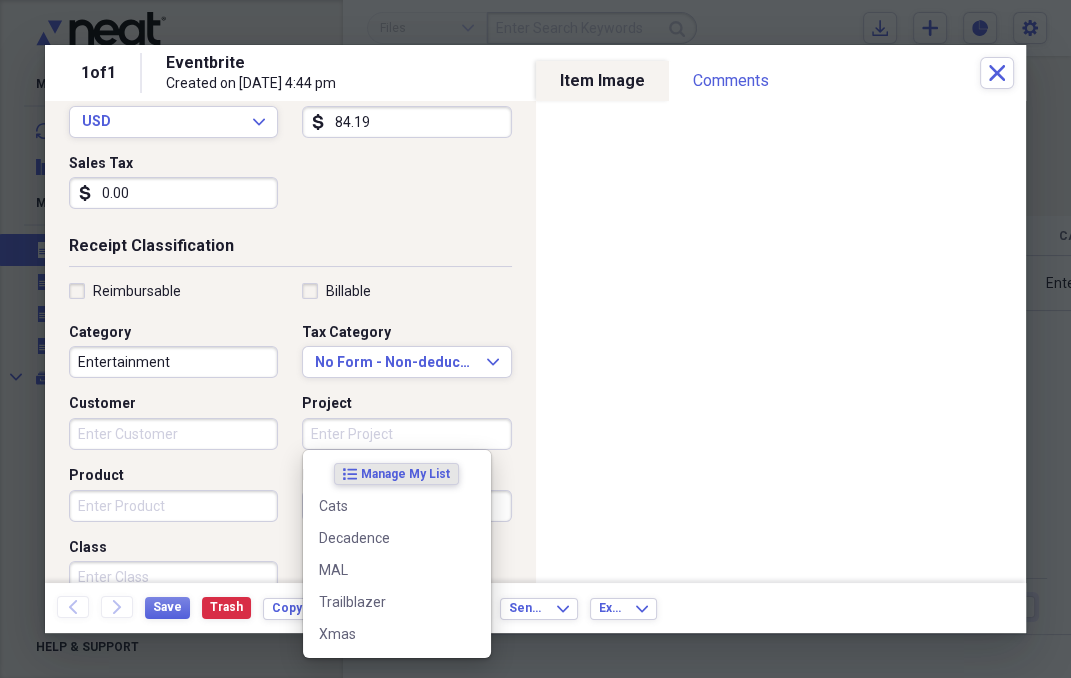 click on "Project" at bounding box center (406, 434) 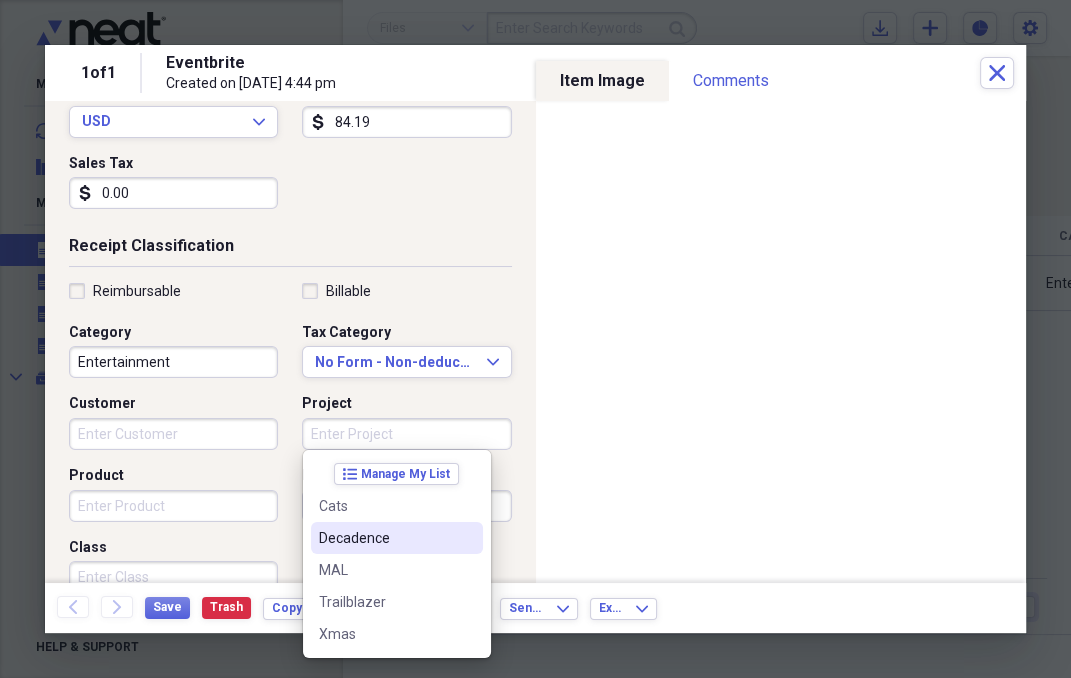 click on "Decadence" at bounding box center [385, 538] 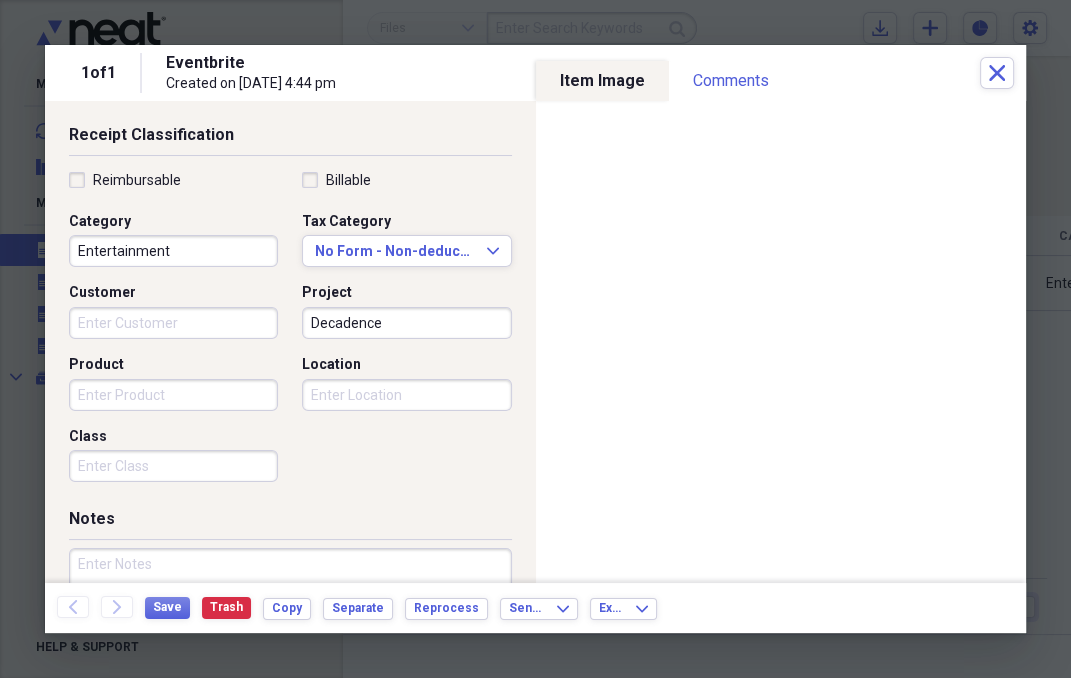 scroll, scrollTop: 460, scrollLeft: 0, axis: vertical 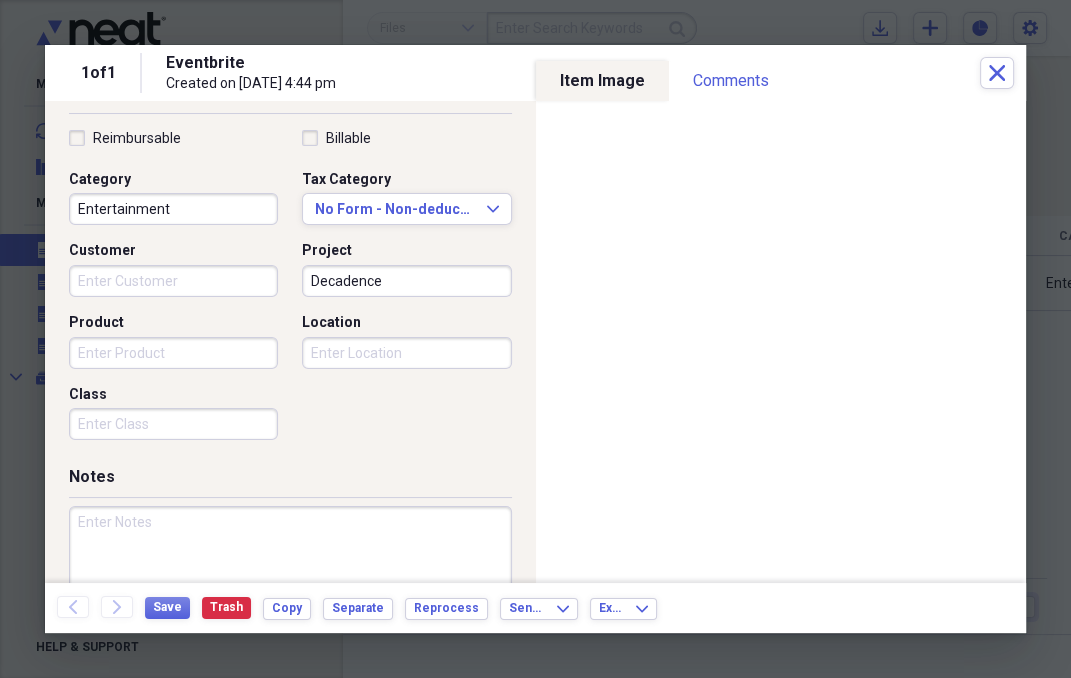 click at bounding box center [290, 571] 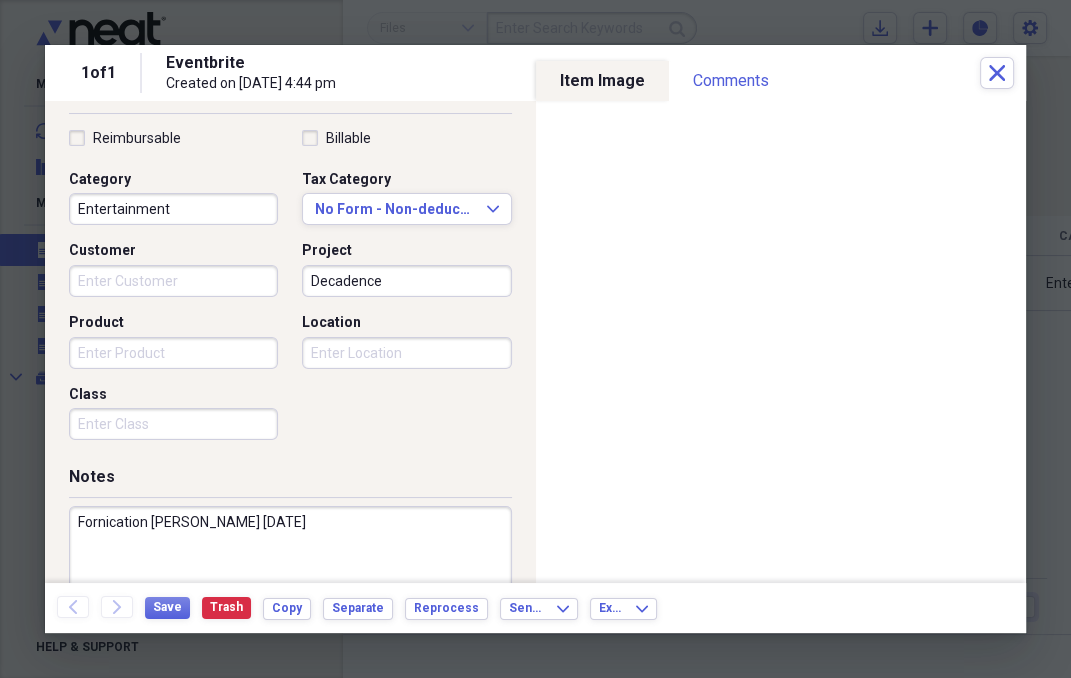 scroll, scrollTop: 0, scrollLeft: 0, axis: both 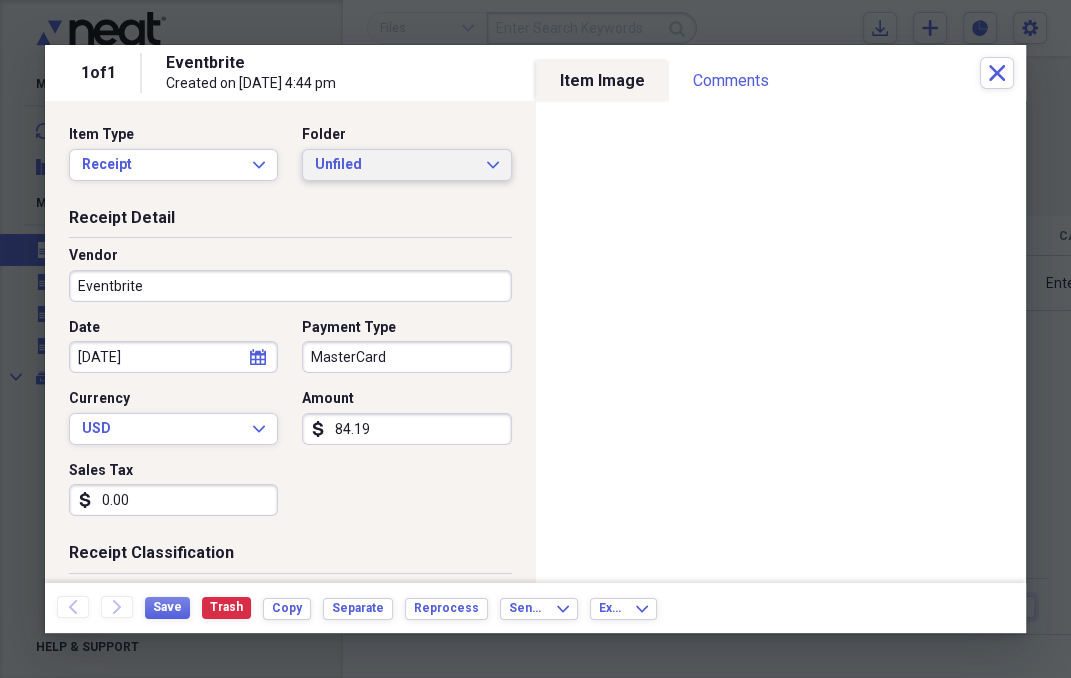 type on "Fornication [PERSON_NAME] [DATE]" 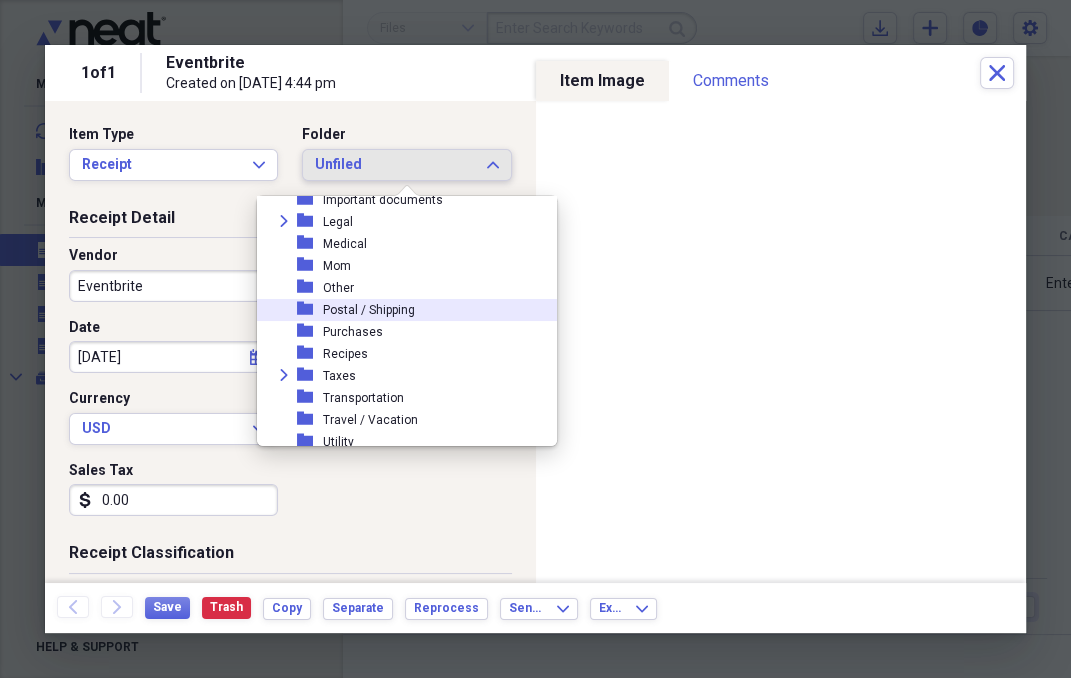scroll, scrollTop: 249, scrollLeft: 0, axis: vertical 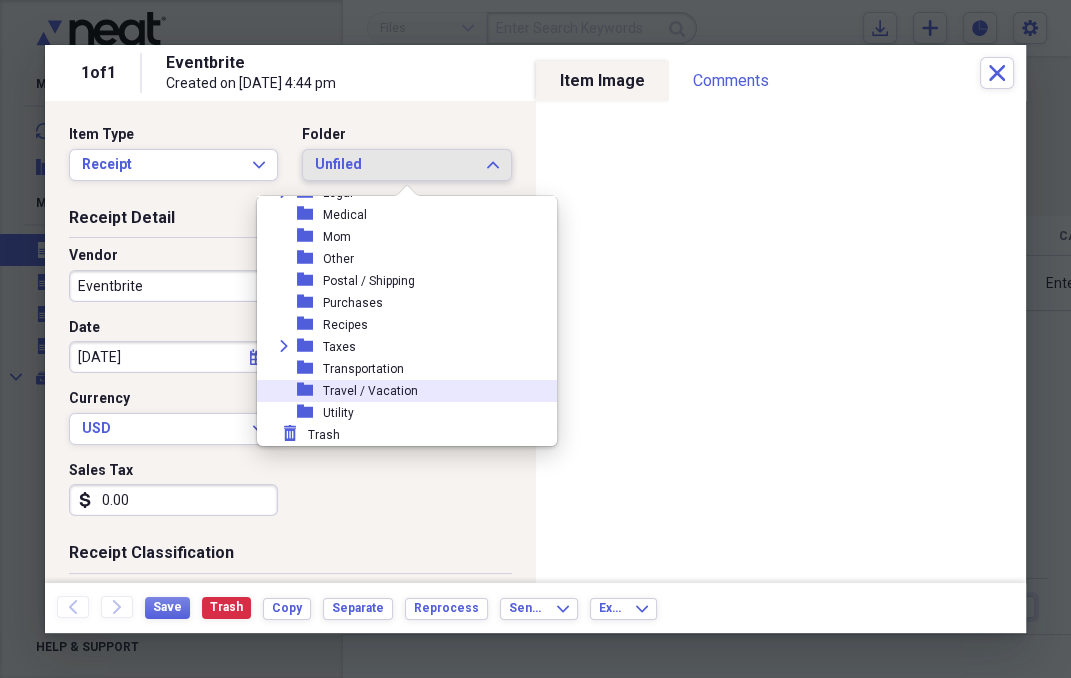 click on "Travel / Vacation" at bounding box center [370, 391] 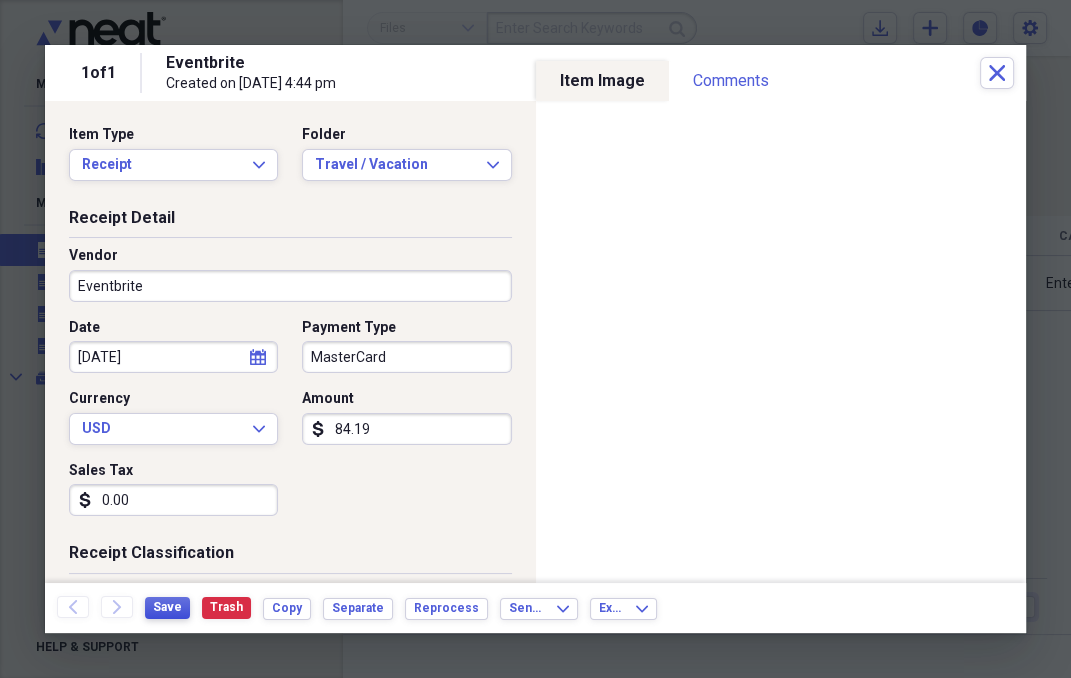click on "Save" at bounding box center [167, 607] 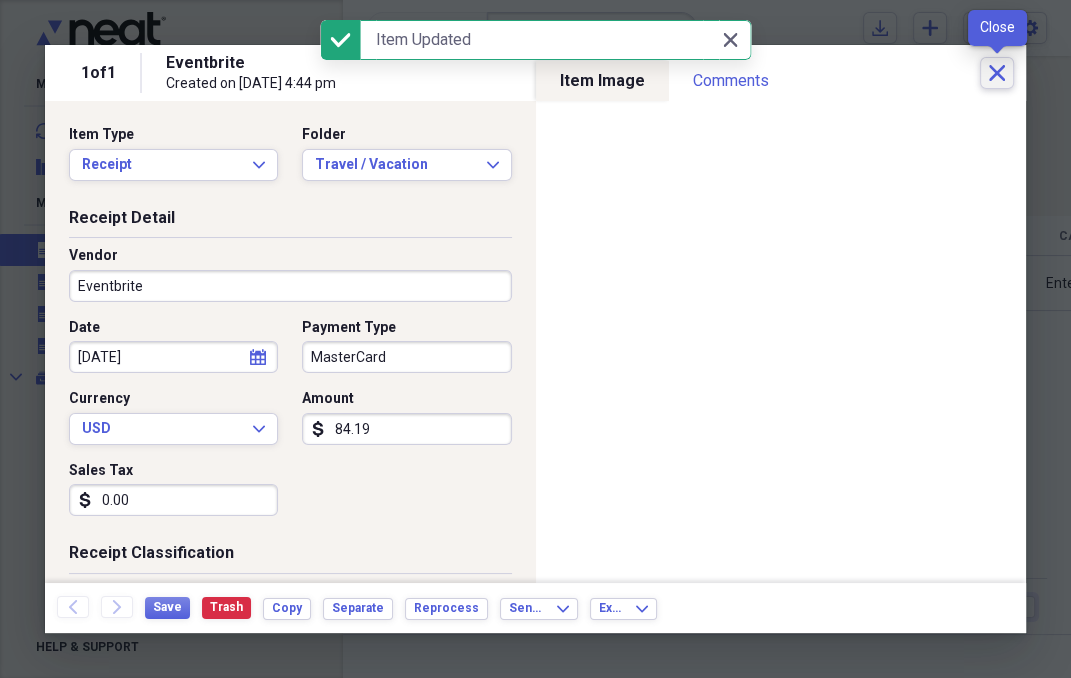 click 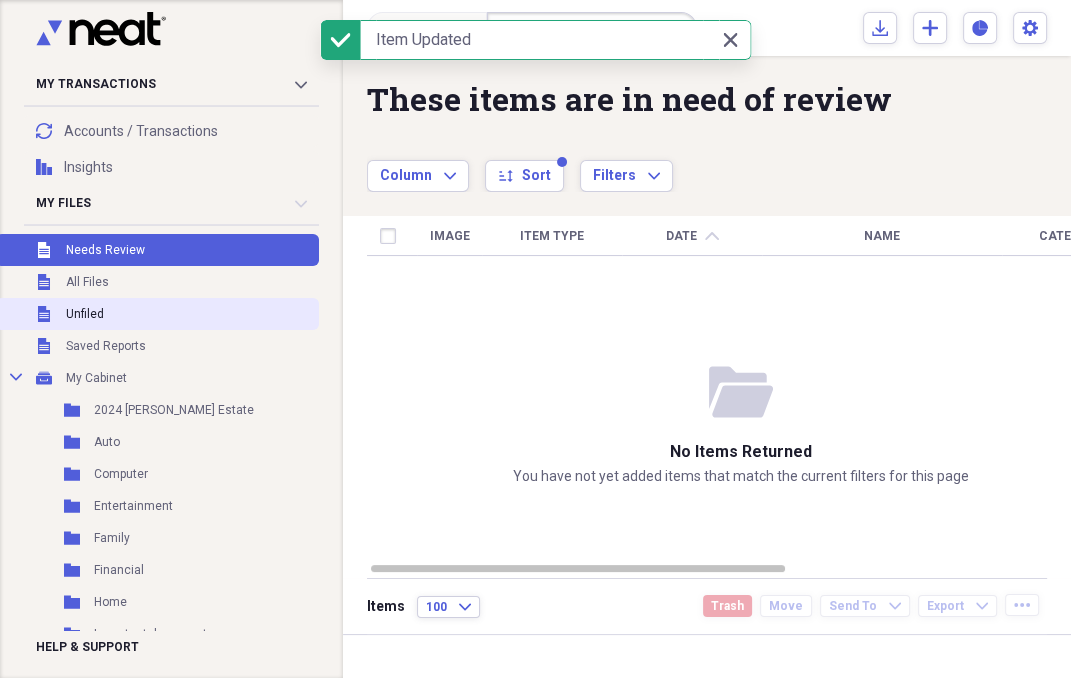 click on "Unfiled" at bounding box center [85, 314] 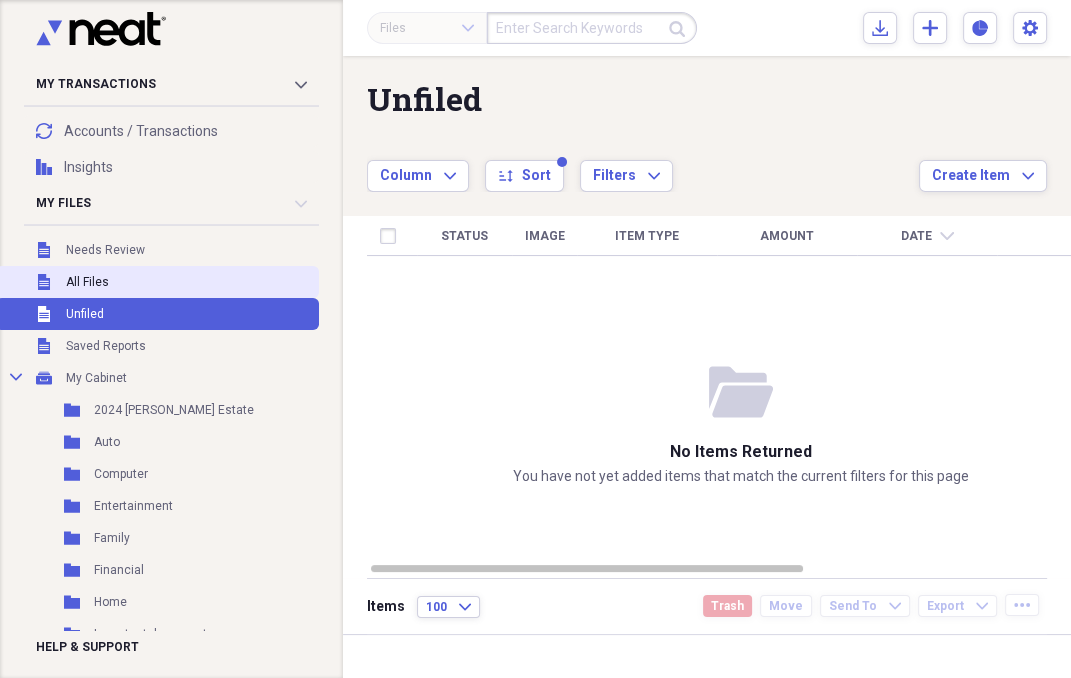 click on "Unfiled All Files" at bounding box center (157, 282) 